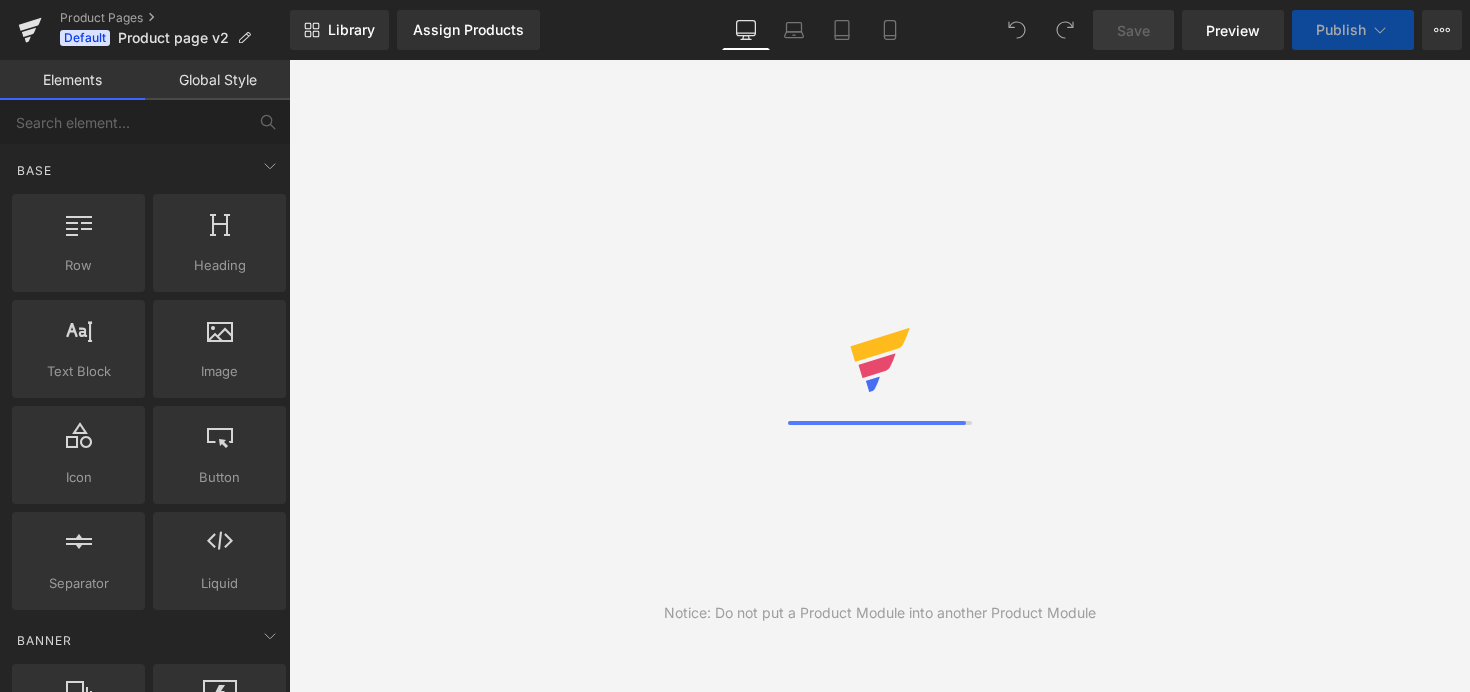scroll, scrollTop: 0, scrollLeft: 0, axis: both 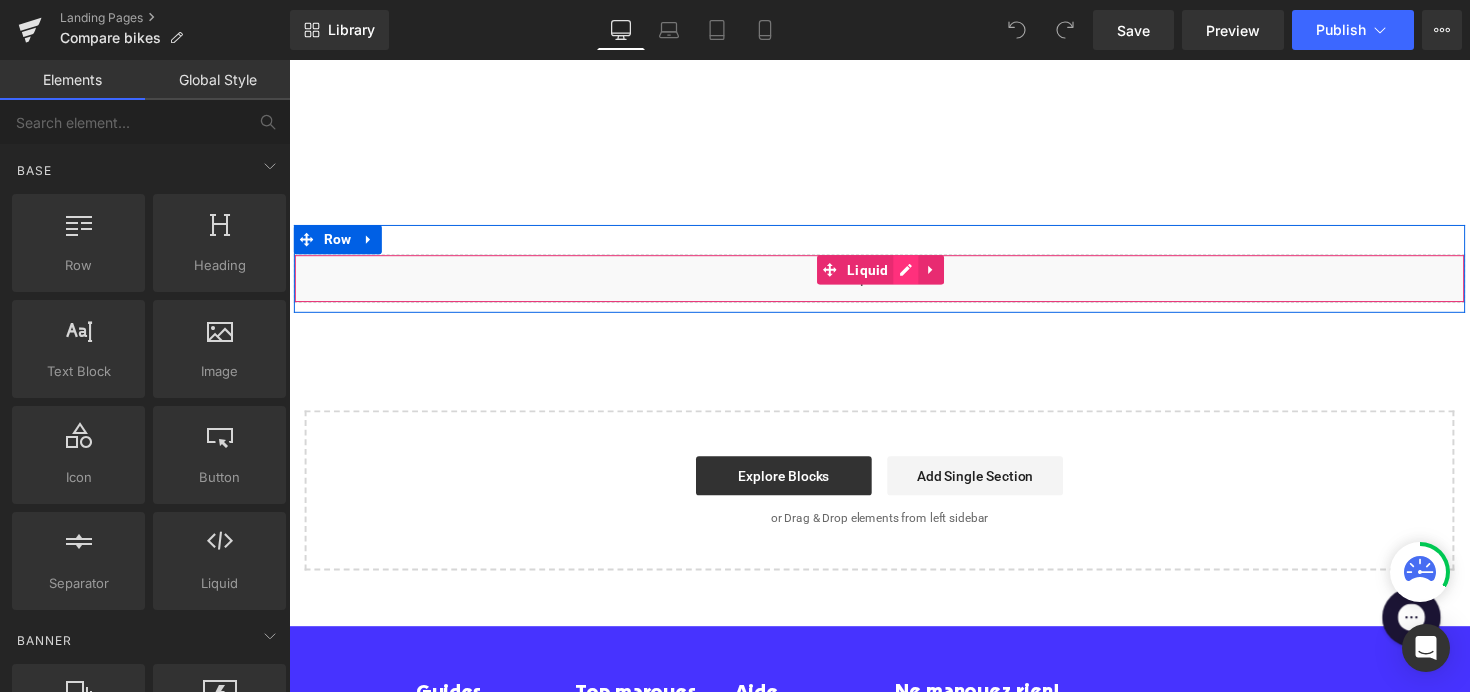 click on "Liquid" at bounding box center [894, 284] 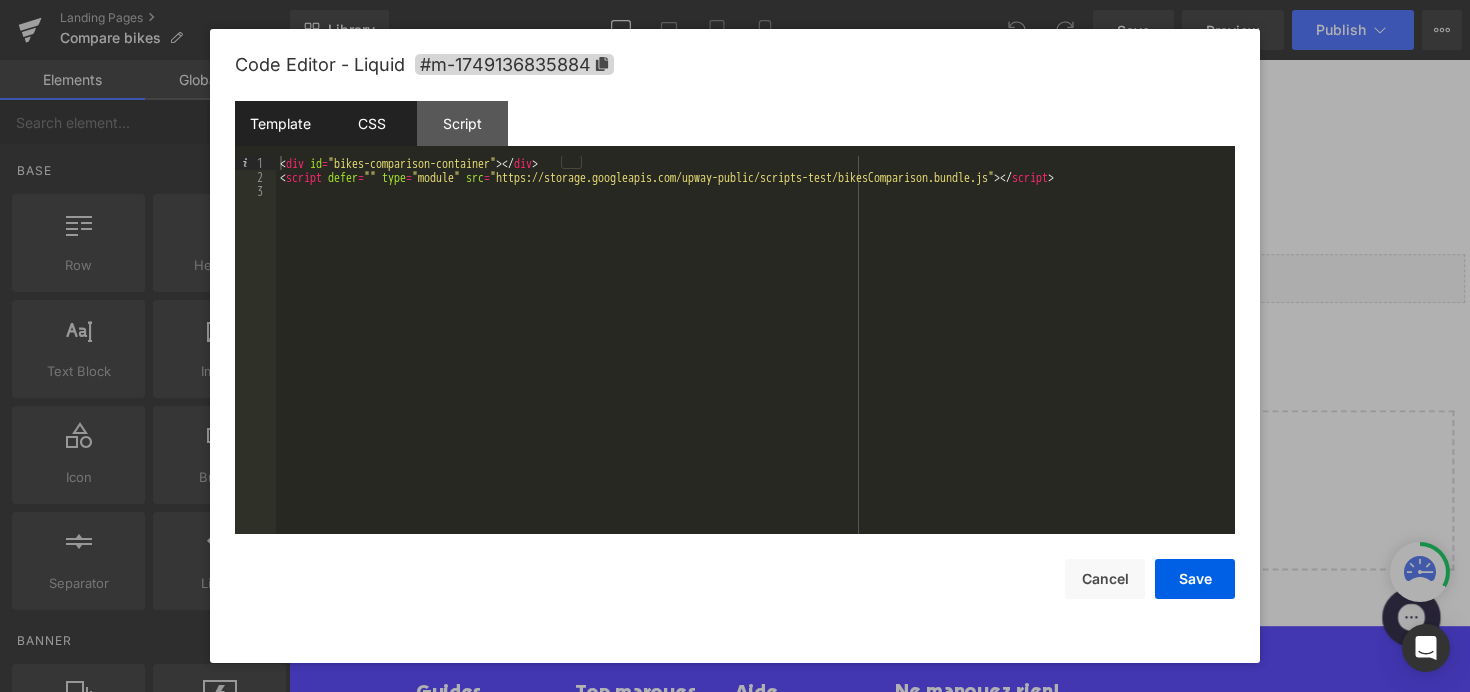 click on "CSS" at bounding box center [371, 123] 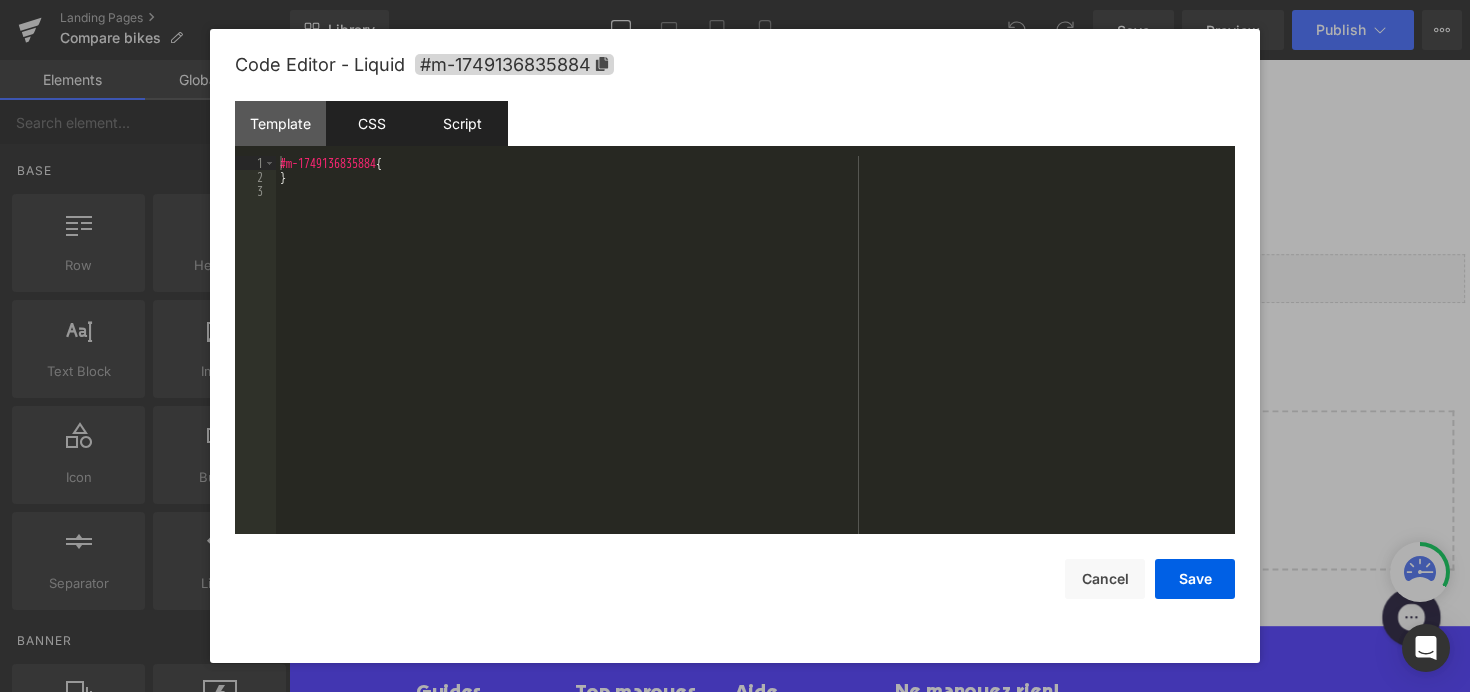 click on "Script" at bounding box center (462, 123) 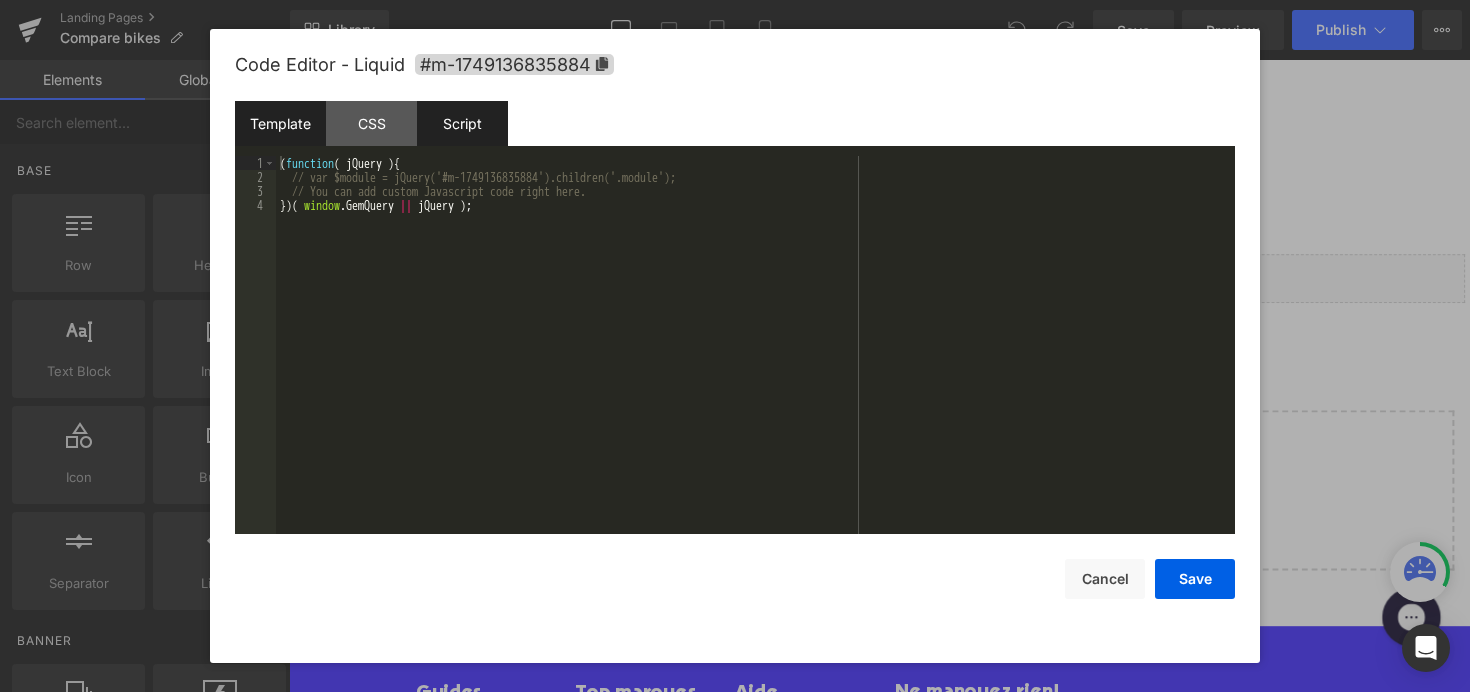 click on "Template" at bounding box center [280, 123] 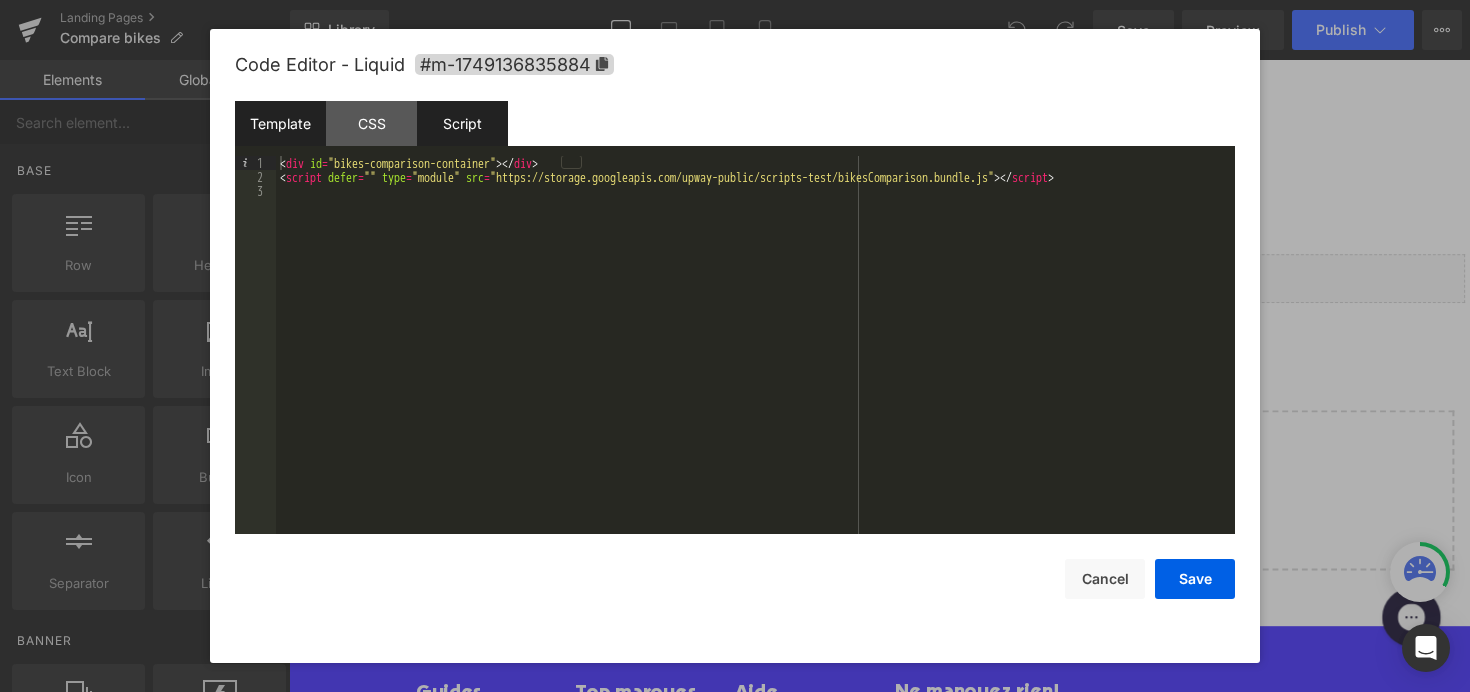 click on "Script" at bounding box center [462, 123] 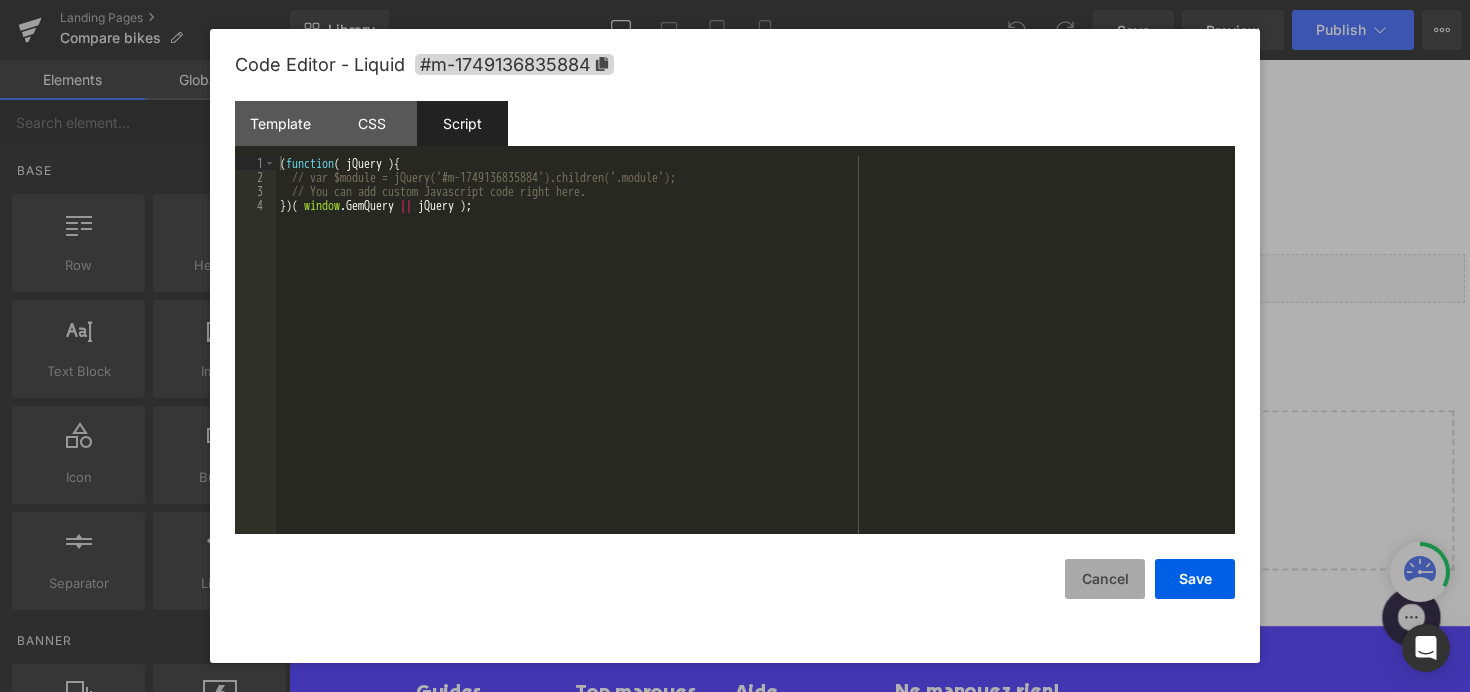 click on "Cancel" at bounding box center [1105, 579] 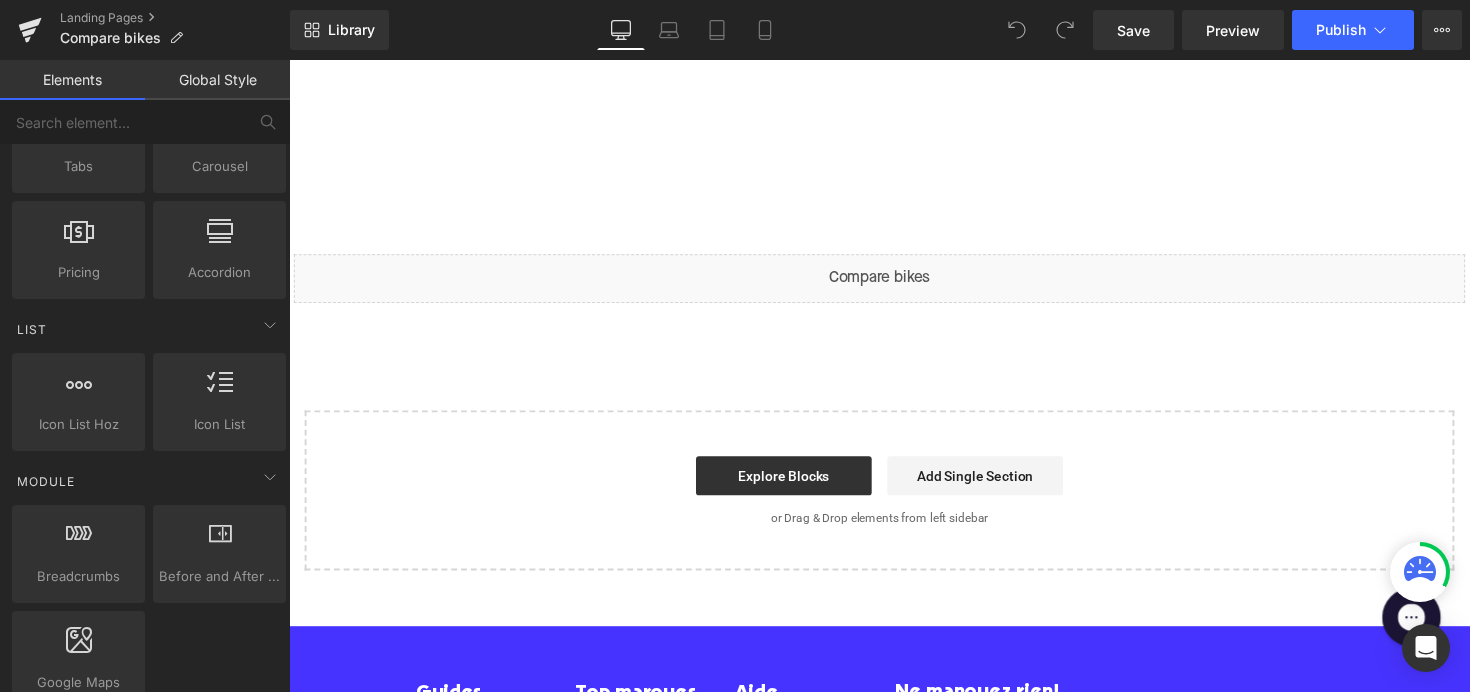 scroll, scrollTop: 0, scrollLeft: 0, axis: both 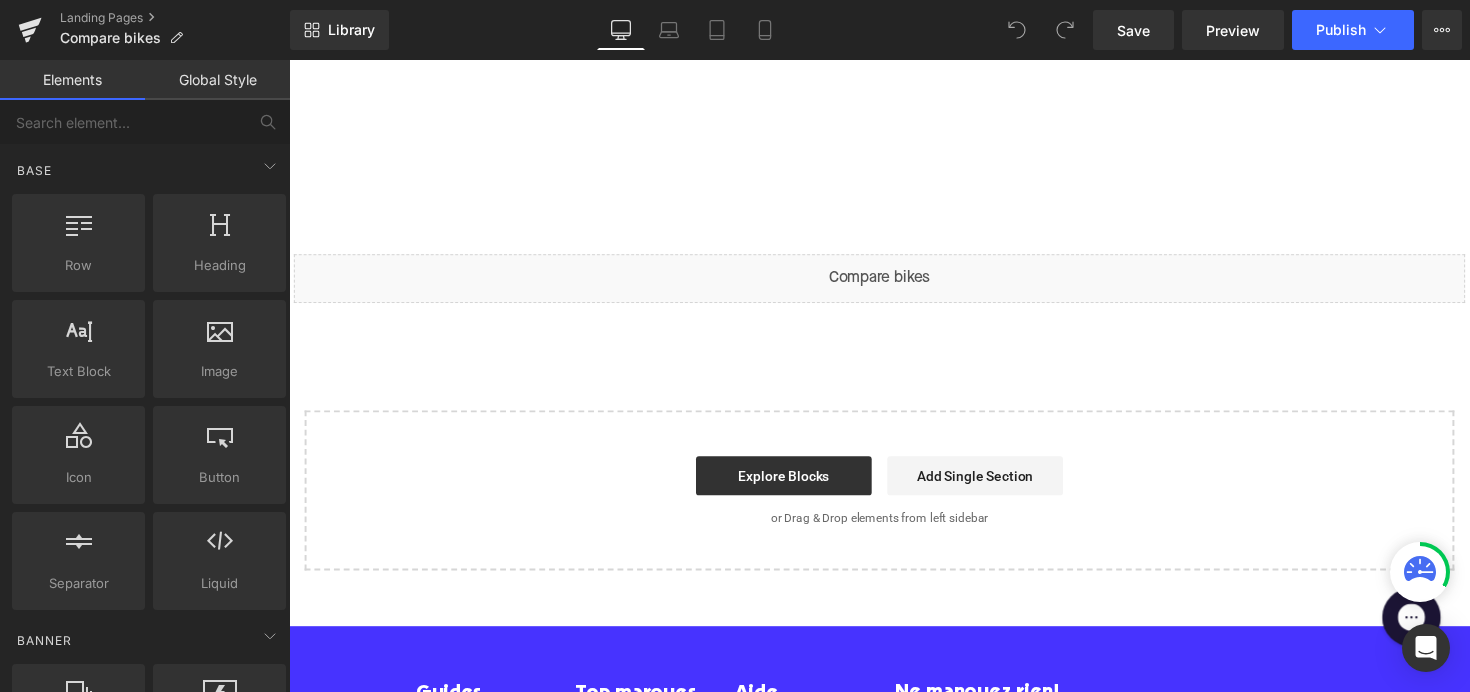 click on "Global Style" at bounding box center (217, 80) 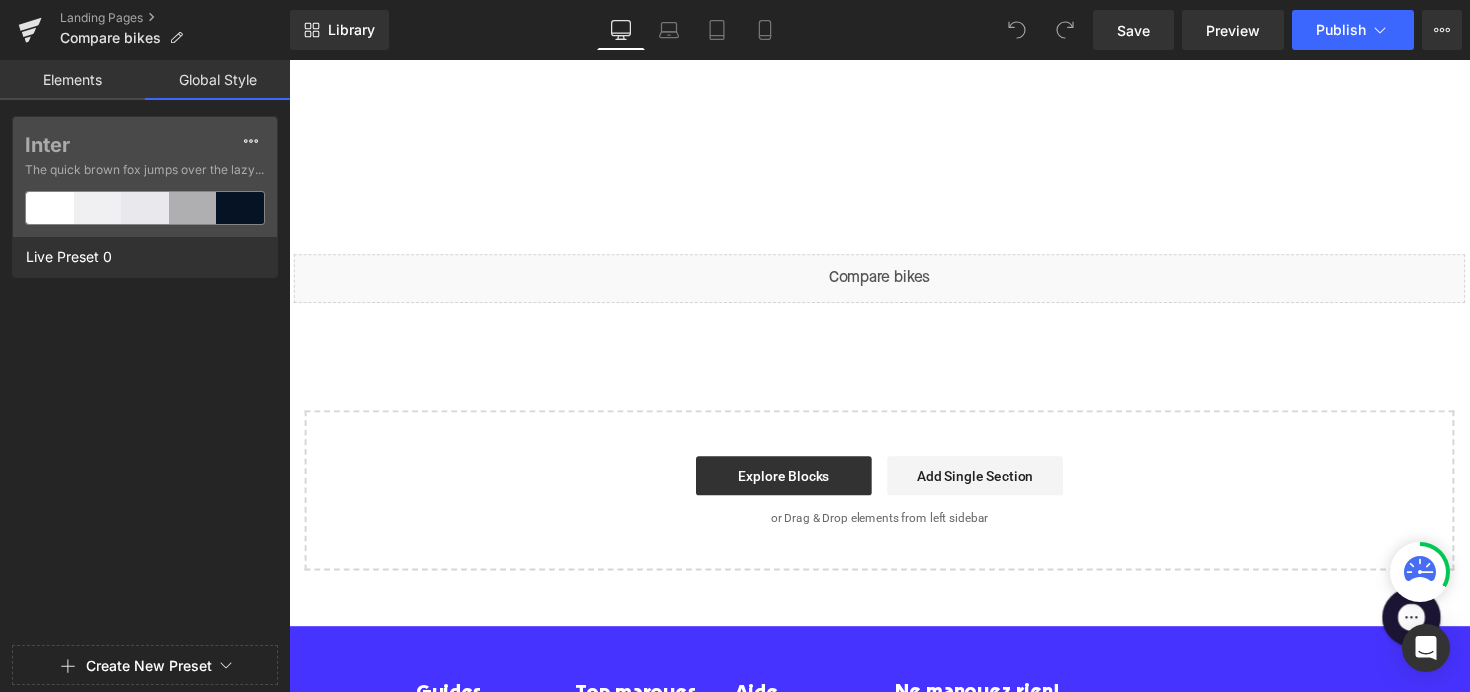 click on "Elements" at bounding box center [72, 80] 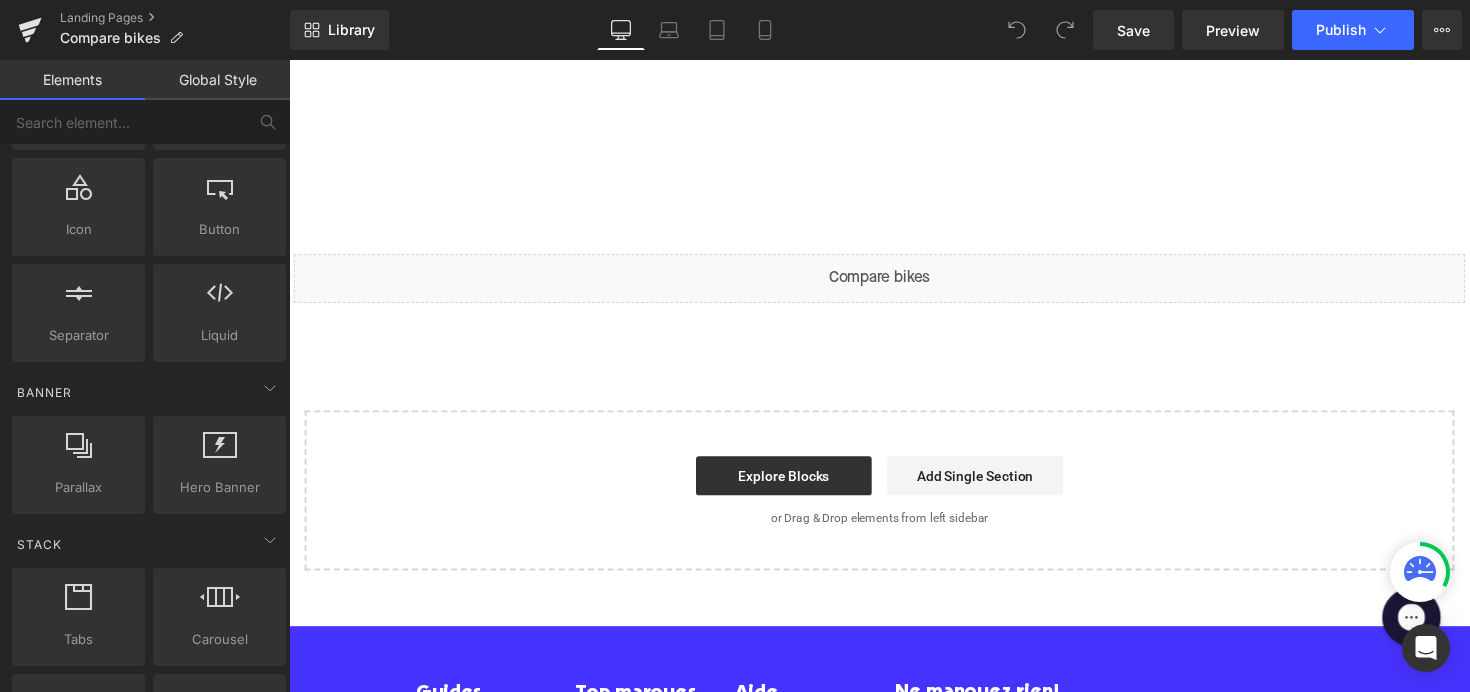 scroll, scrollTop: 0, scrollLeft: 0, axis: both 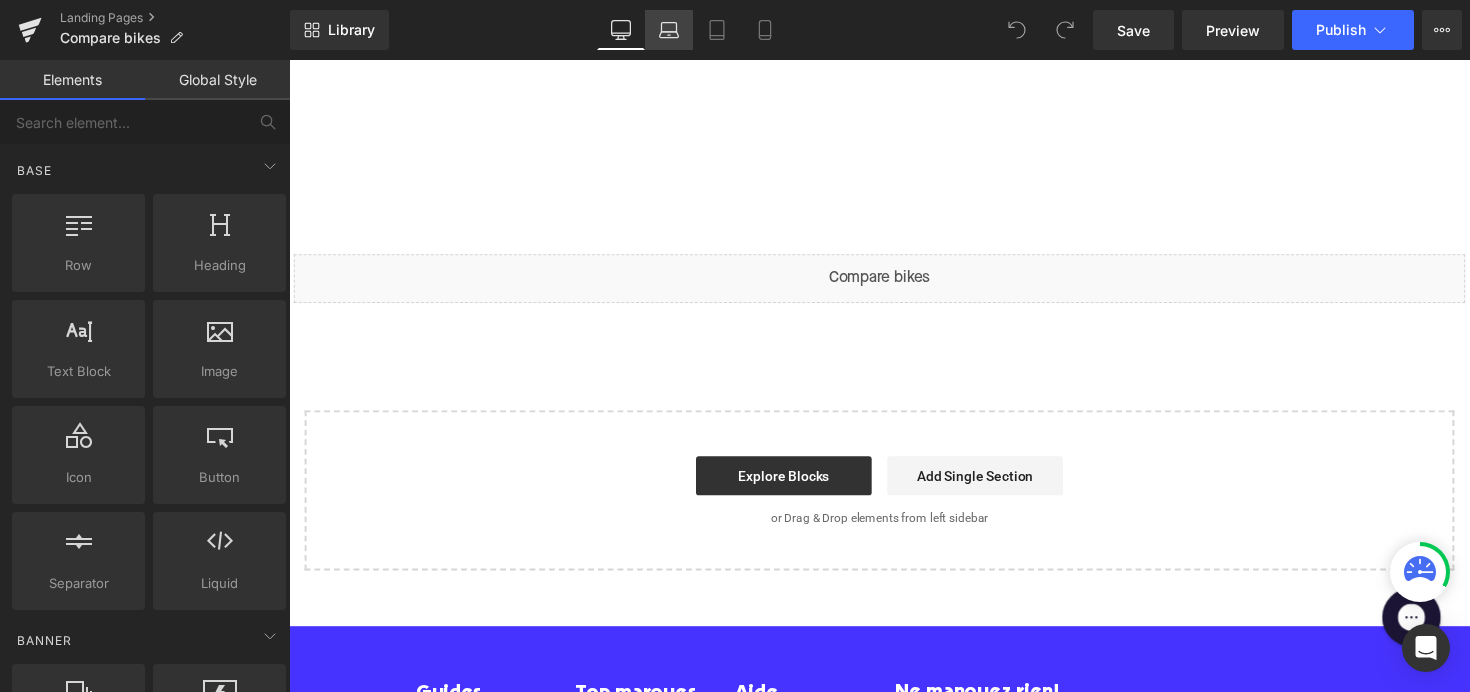 click on "Laptop" at bounding box center [669, 30] 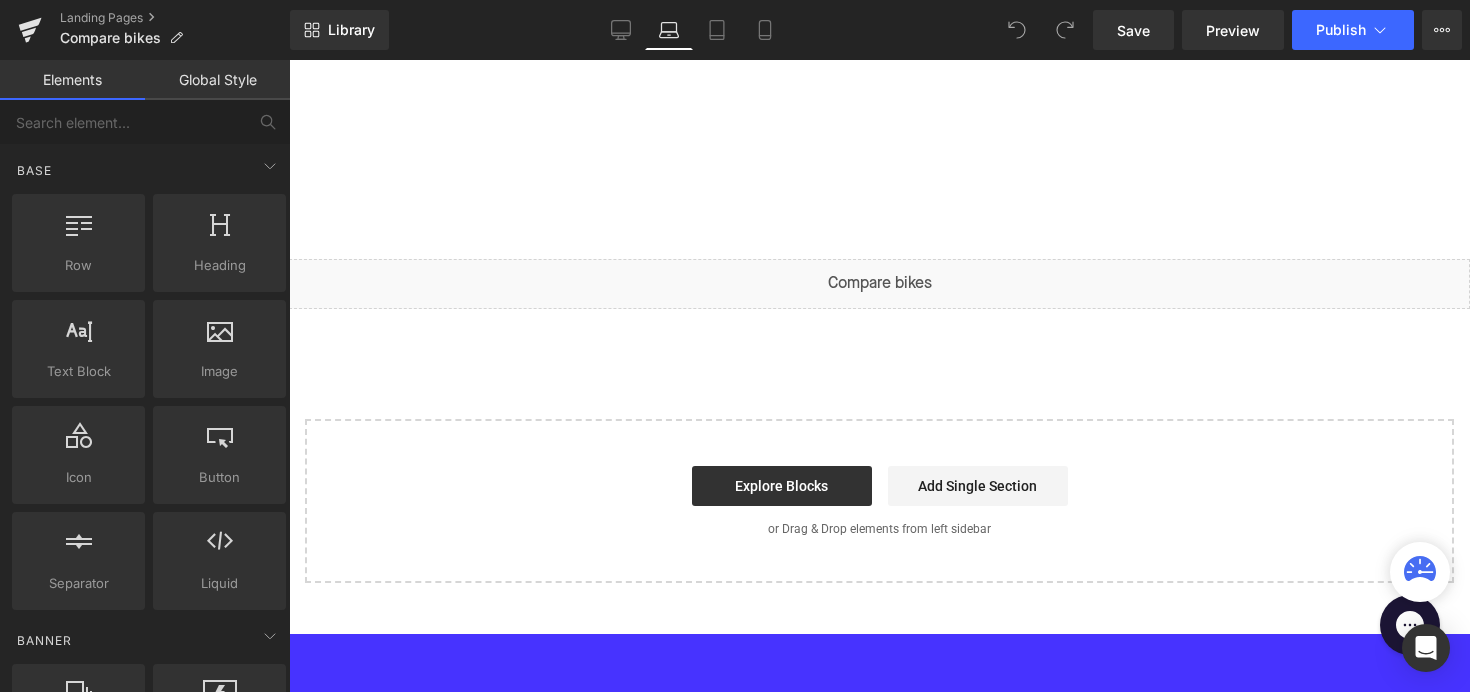 scroll, scrollTop: 169, scrollLeft: 0, axis: vertical 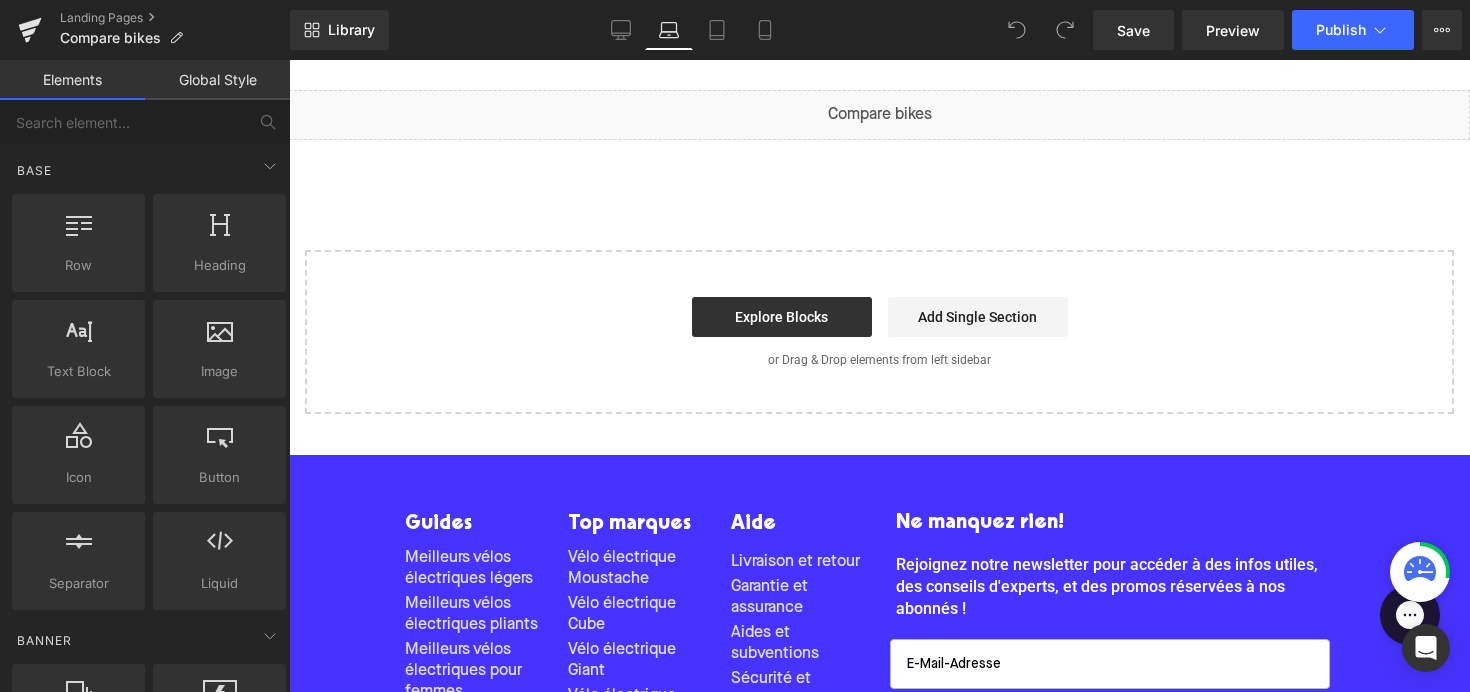 click on "Laptop" at bounding box center [669, 30] 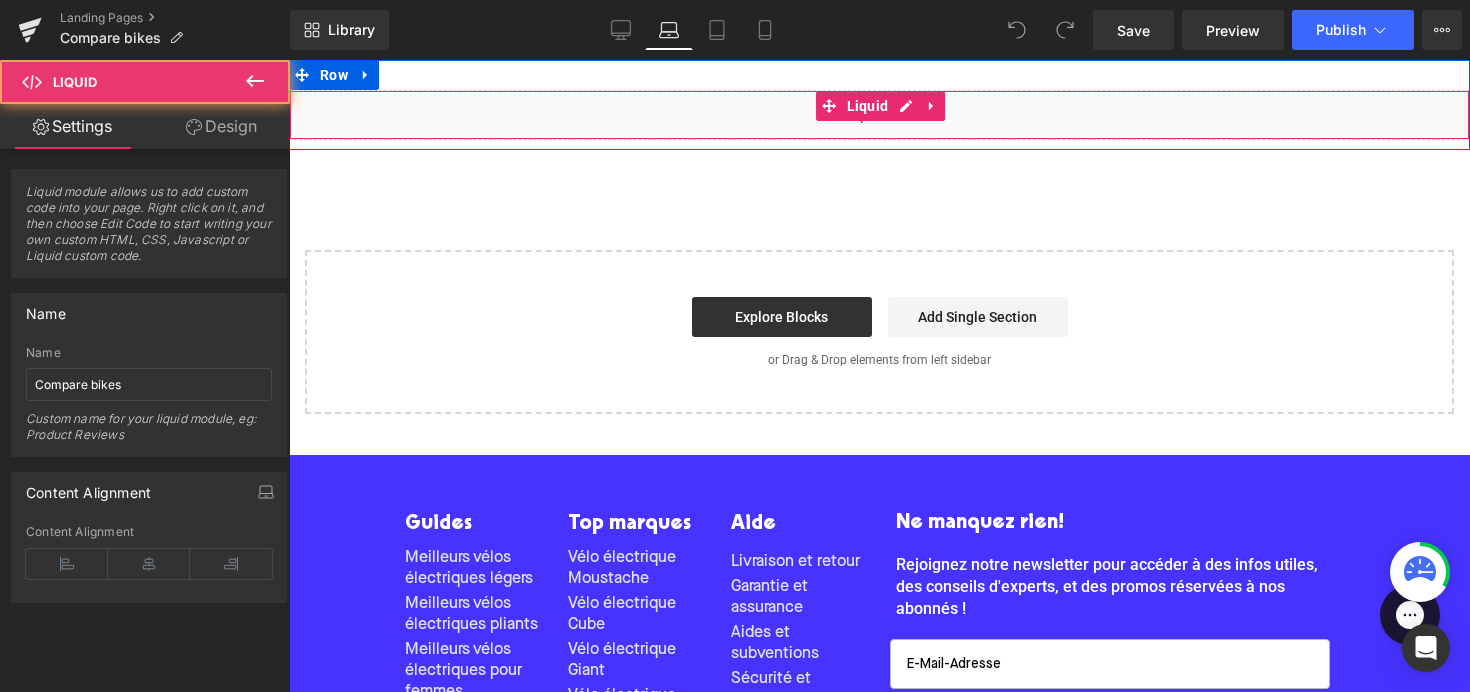 click on "Liquid" at bounding box center (879, 115) 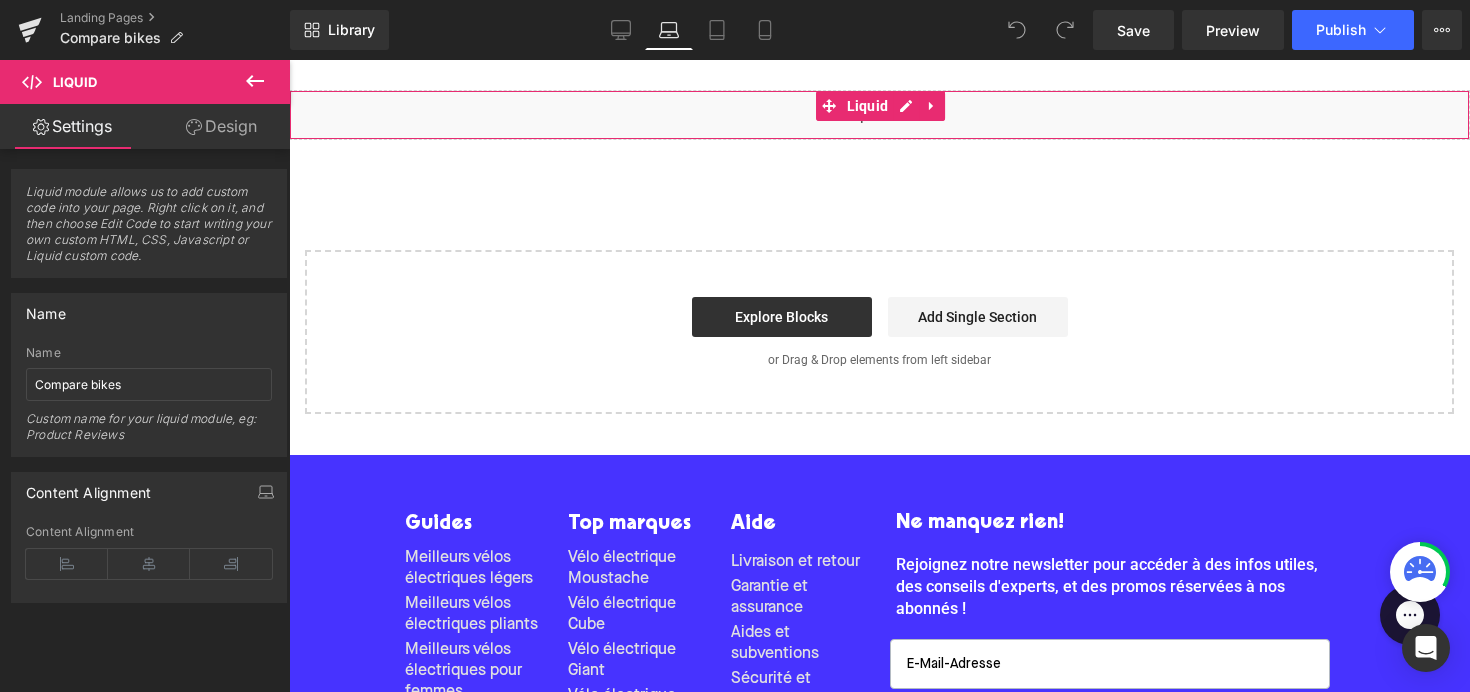 click 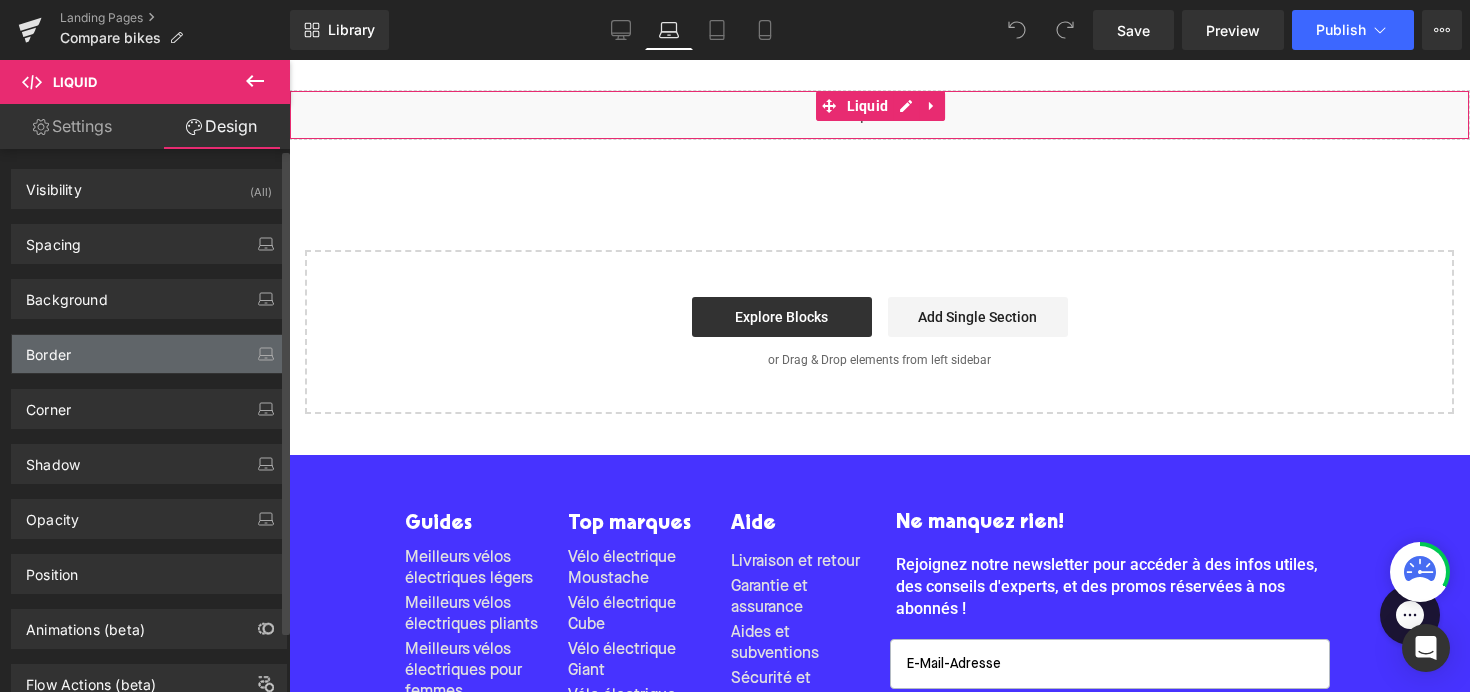 scroll, scrollTop: 69, scrollLeft: 0, axis: vertical 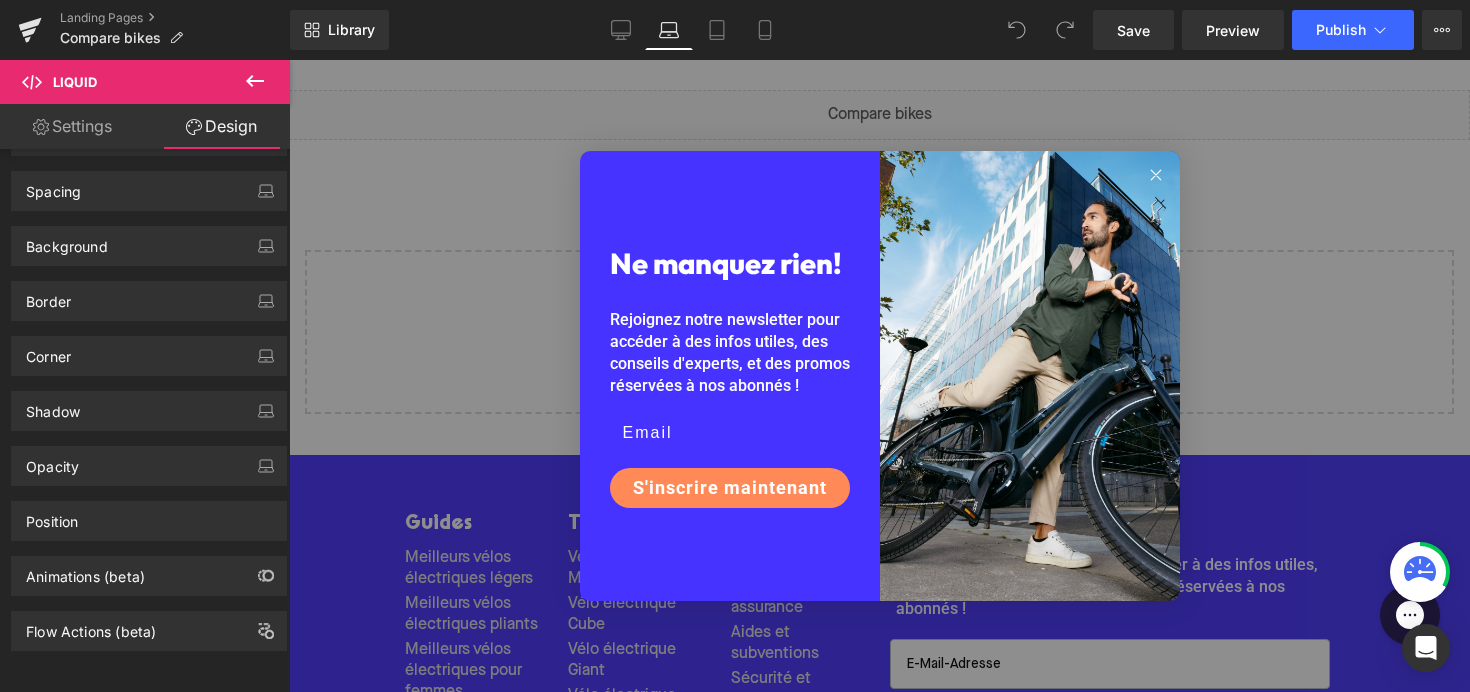 click at bounding box center [1030, 376] 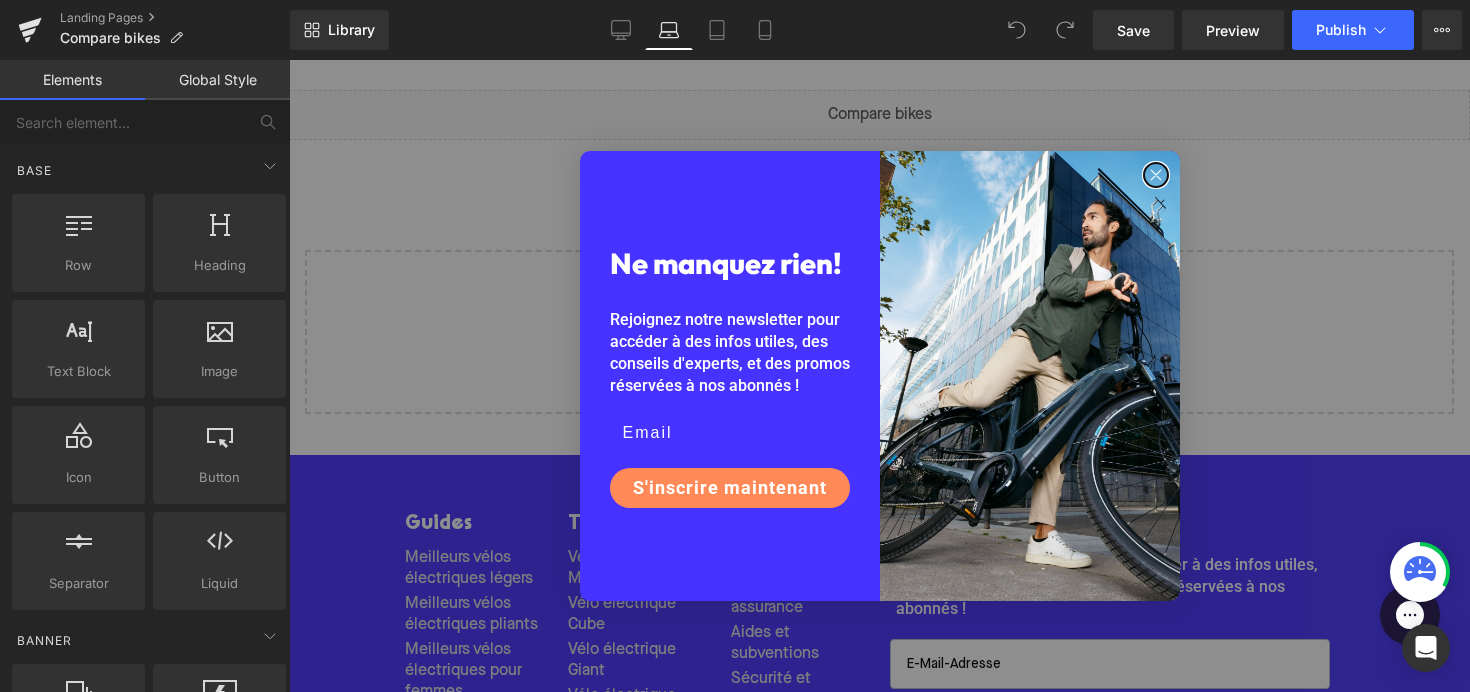 click 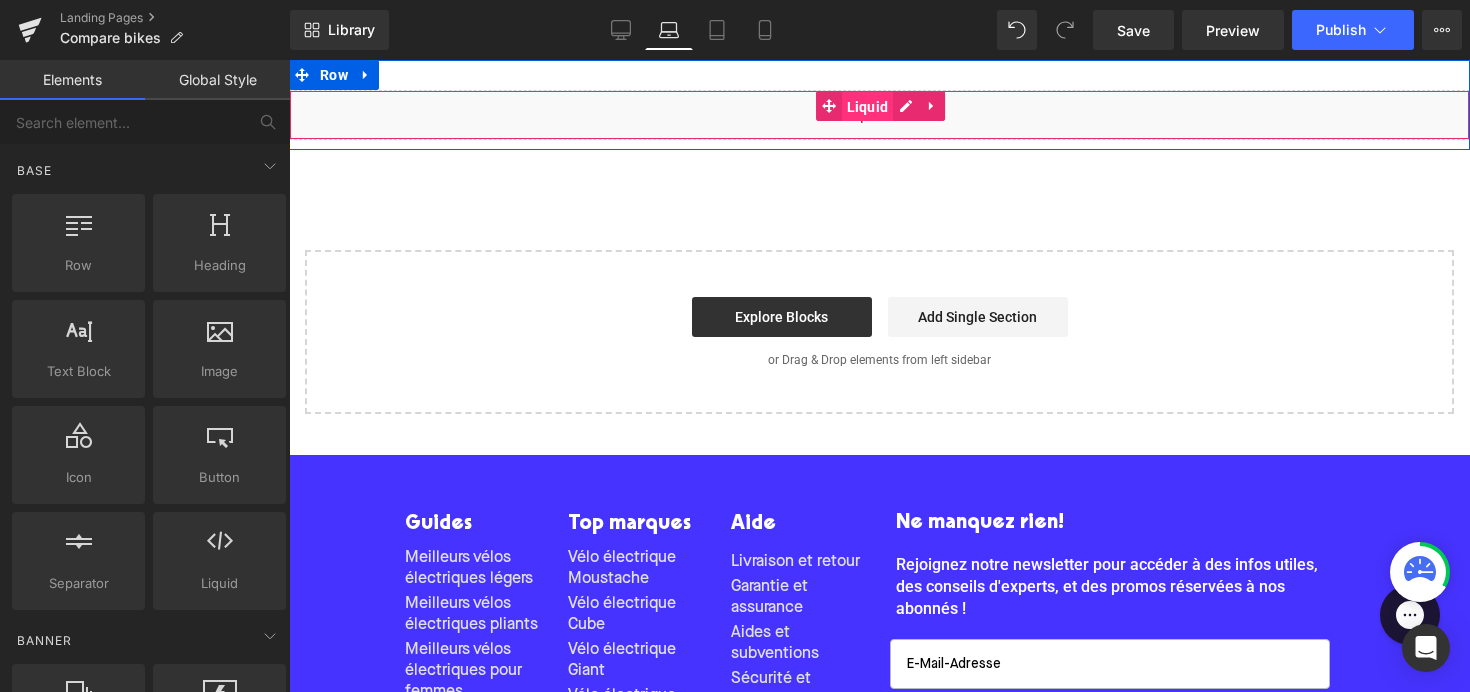 click on "Liquid" at bounding box center (868, 107) 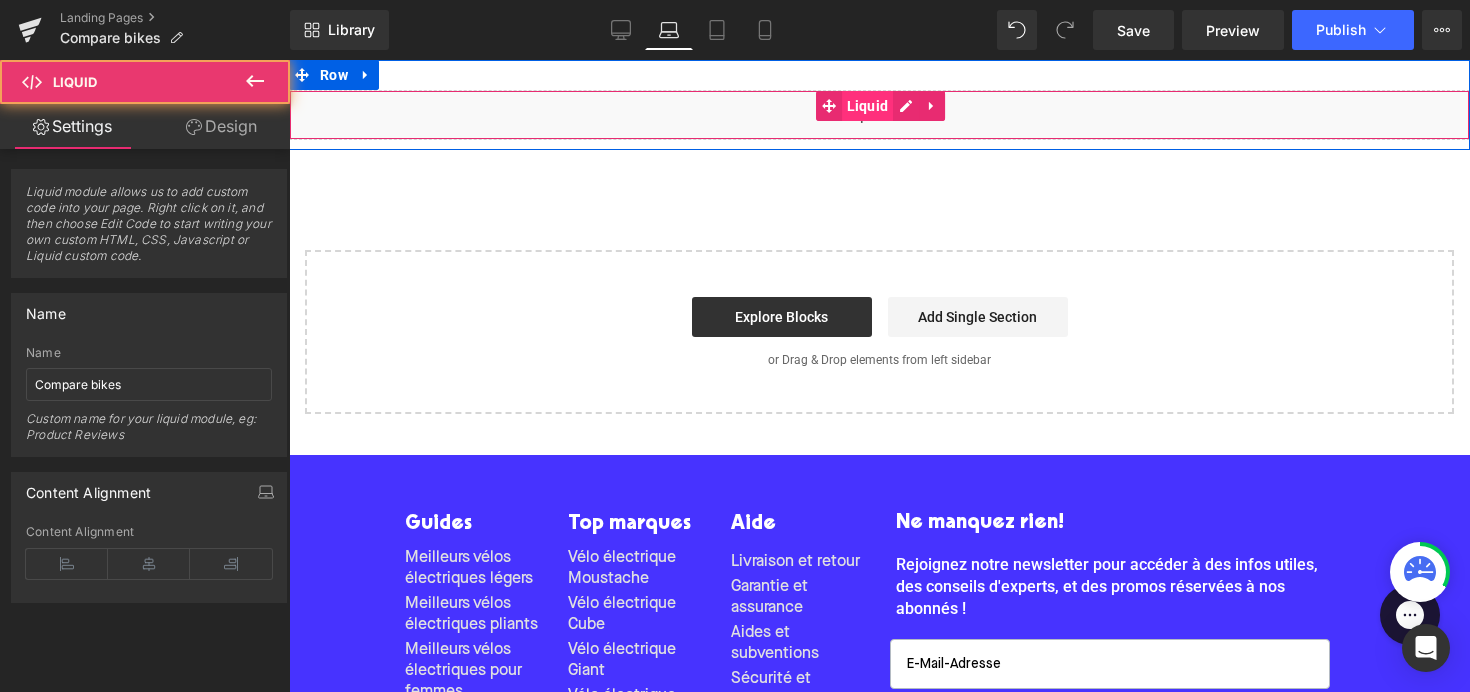 click on "Liquid" at bounding box center [868, 106] 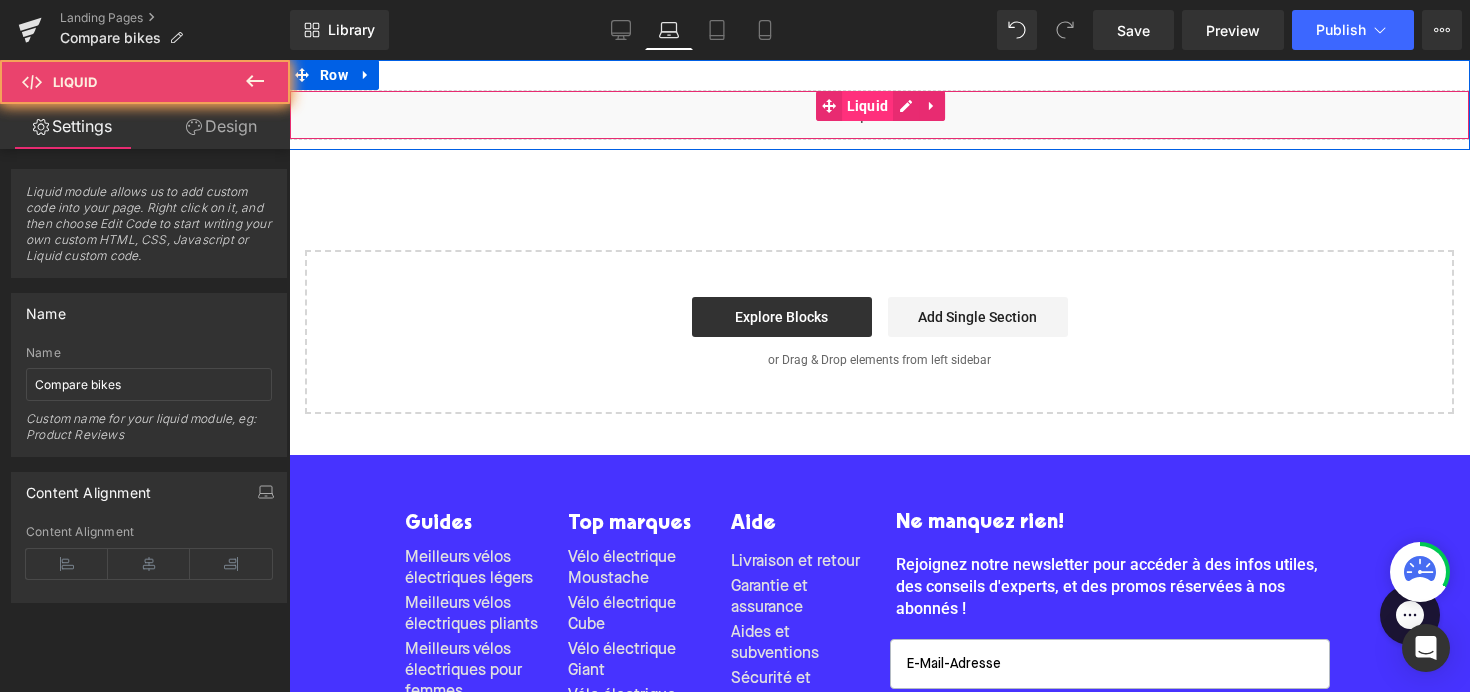 click on "Liquid" at bounding box center [868, 106] 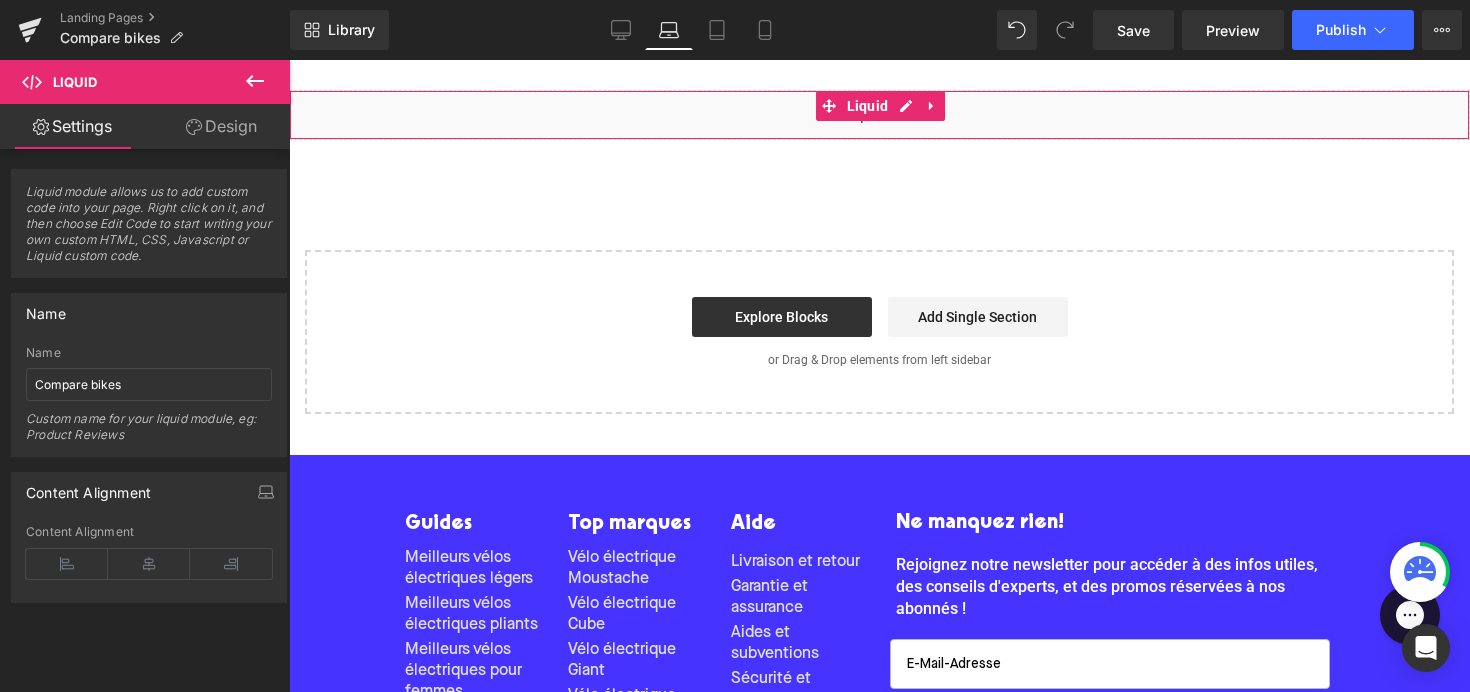 click on "Design" at bounding box center [221, 126] 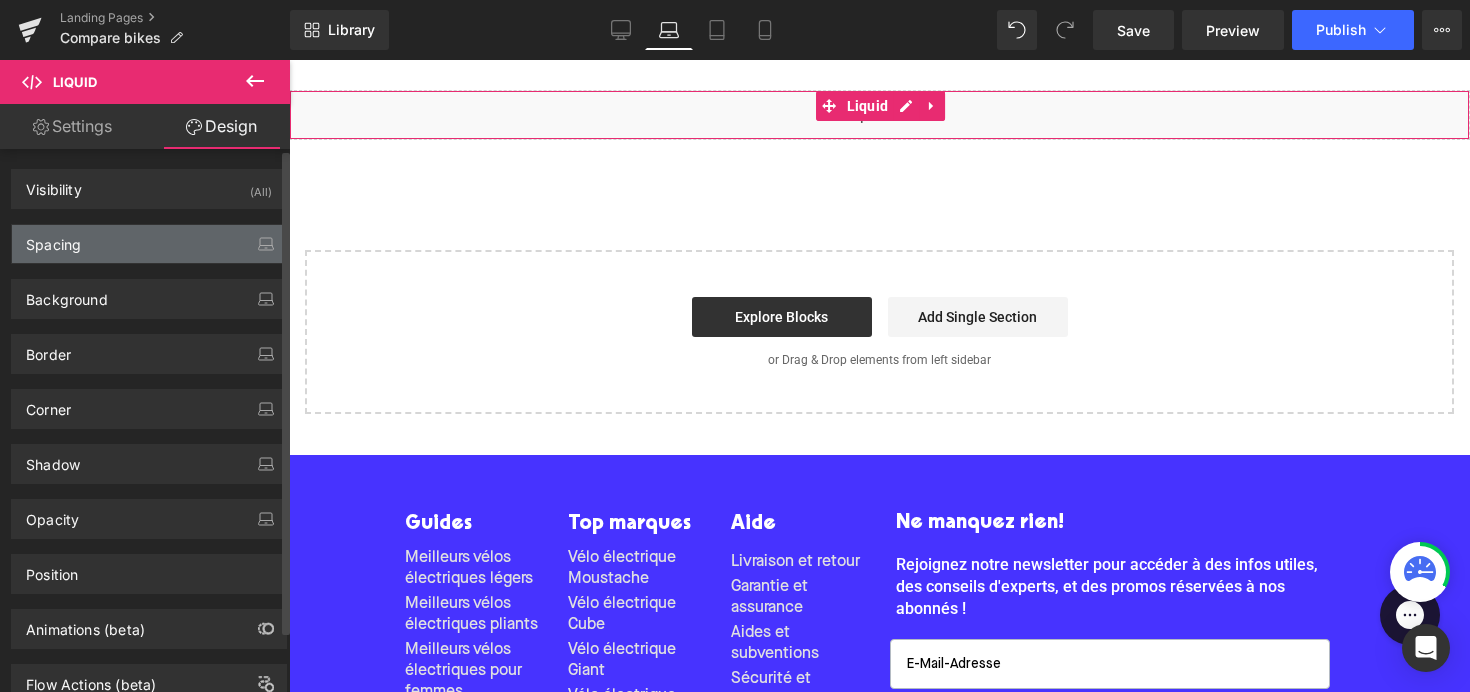 click on "Spacing" at bounding box center [149, 244] 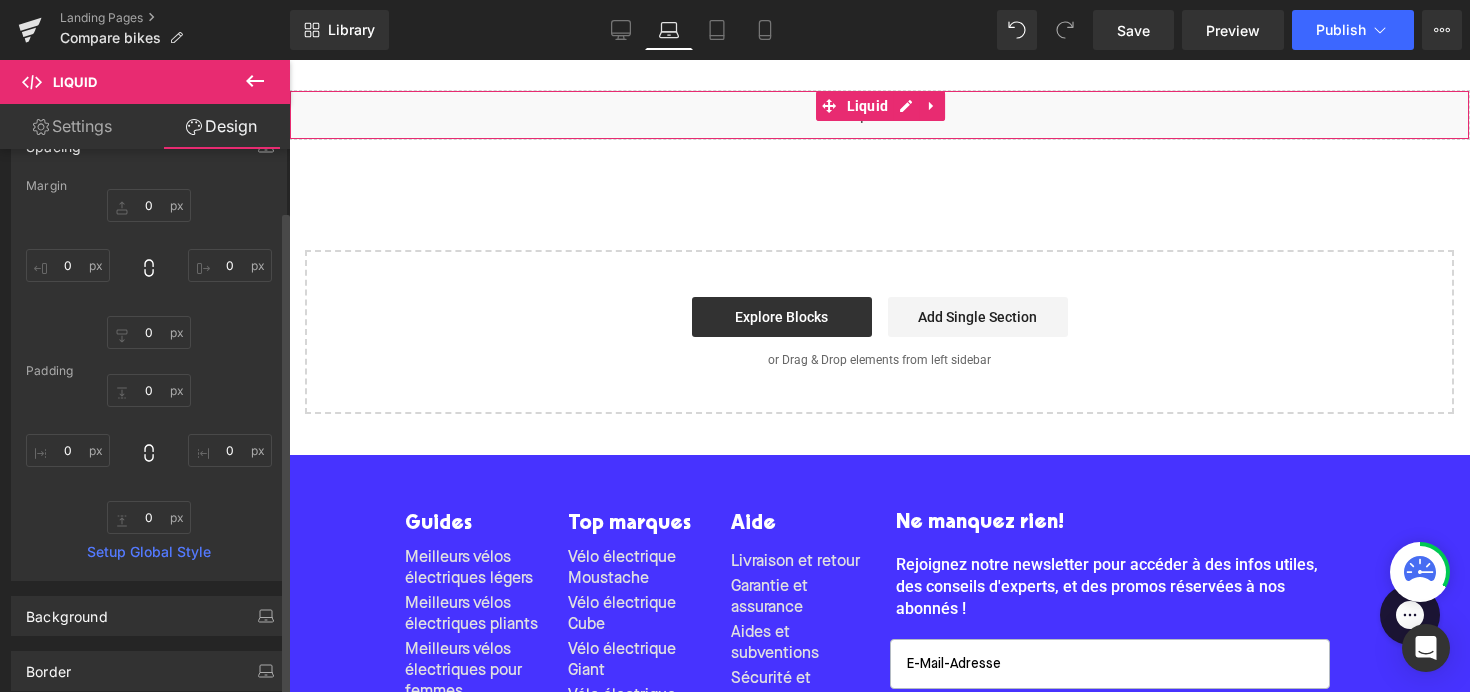 scroll, scrollTop: 0, scrollLeft: 0, axis: both 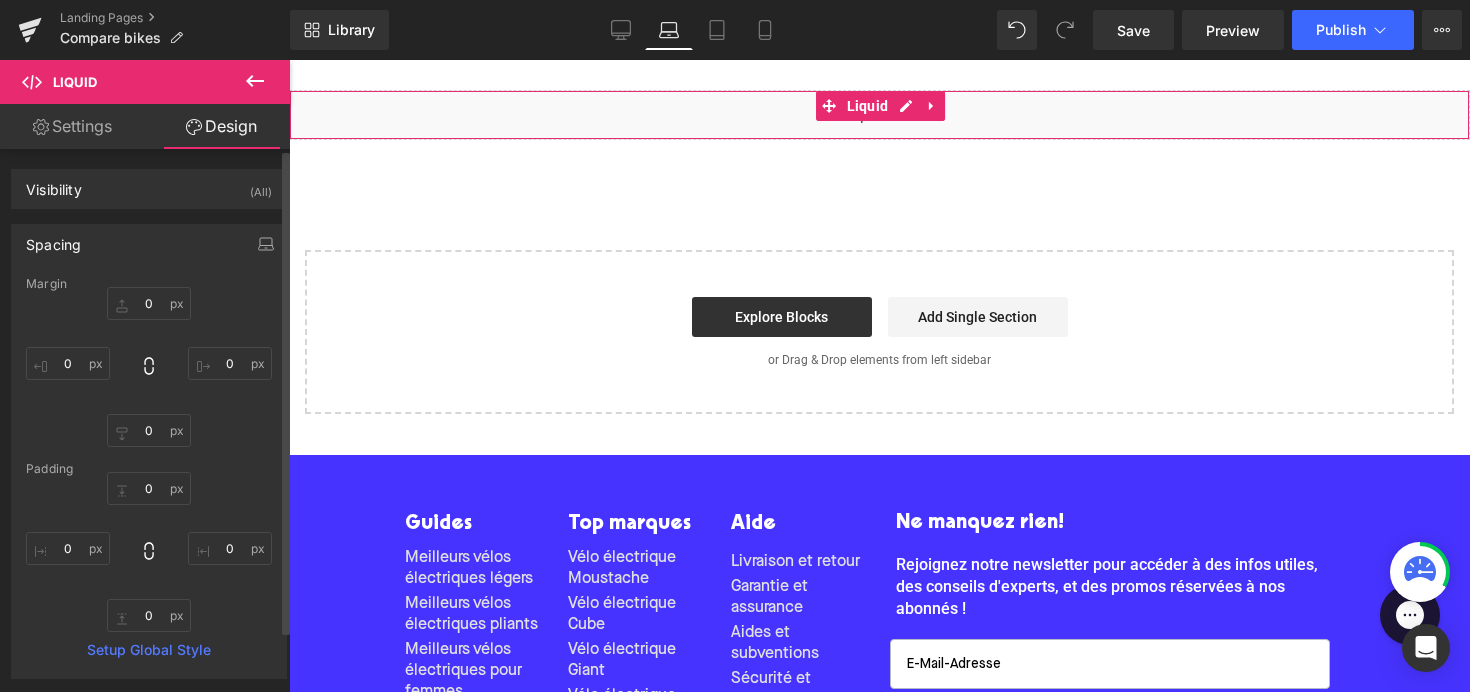 click on "Spacing" at bounding box center [149, 244] 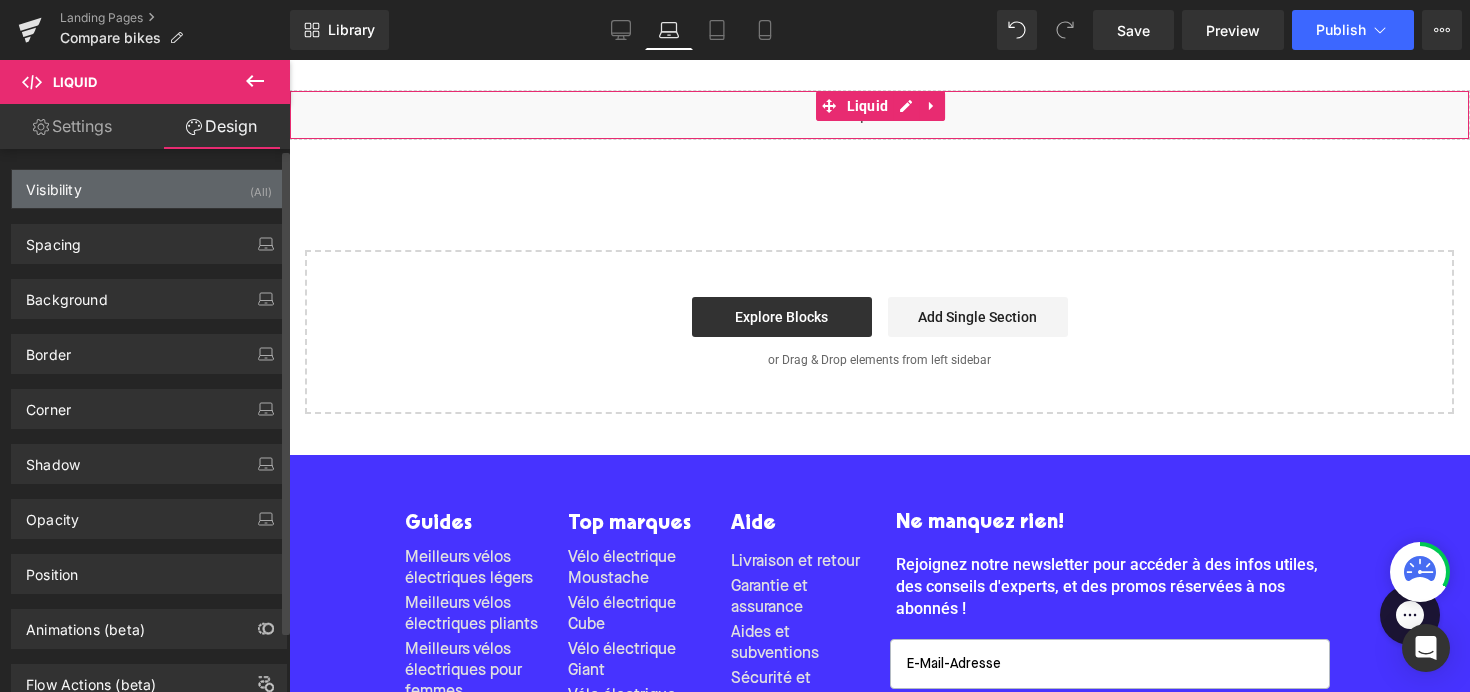 click on "Visibility
(All)" at bounding box center [149, 189] 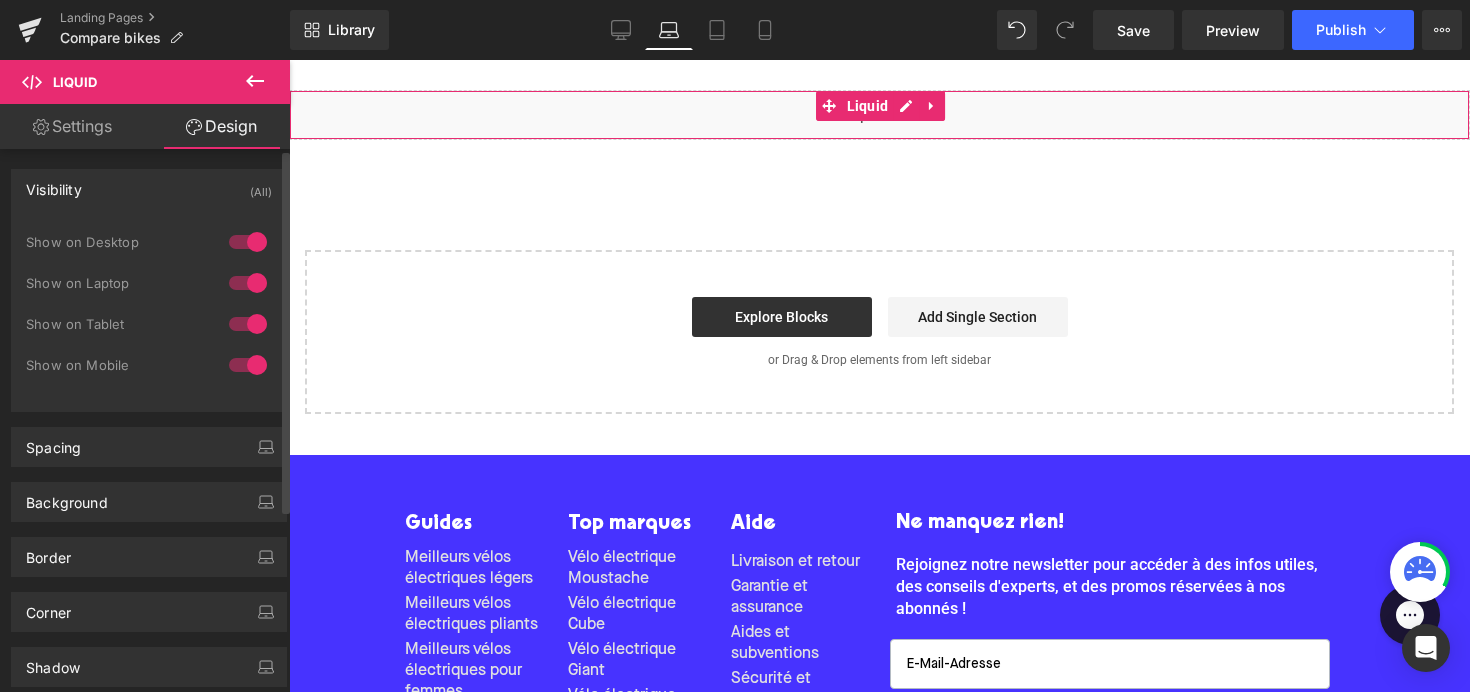 click on "Visibility
(All)" at bounding box center [149, 189] 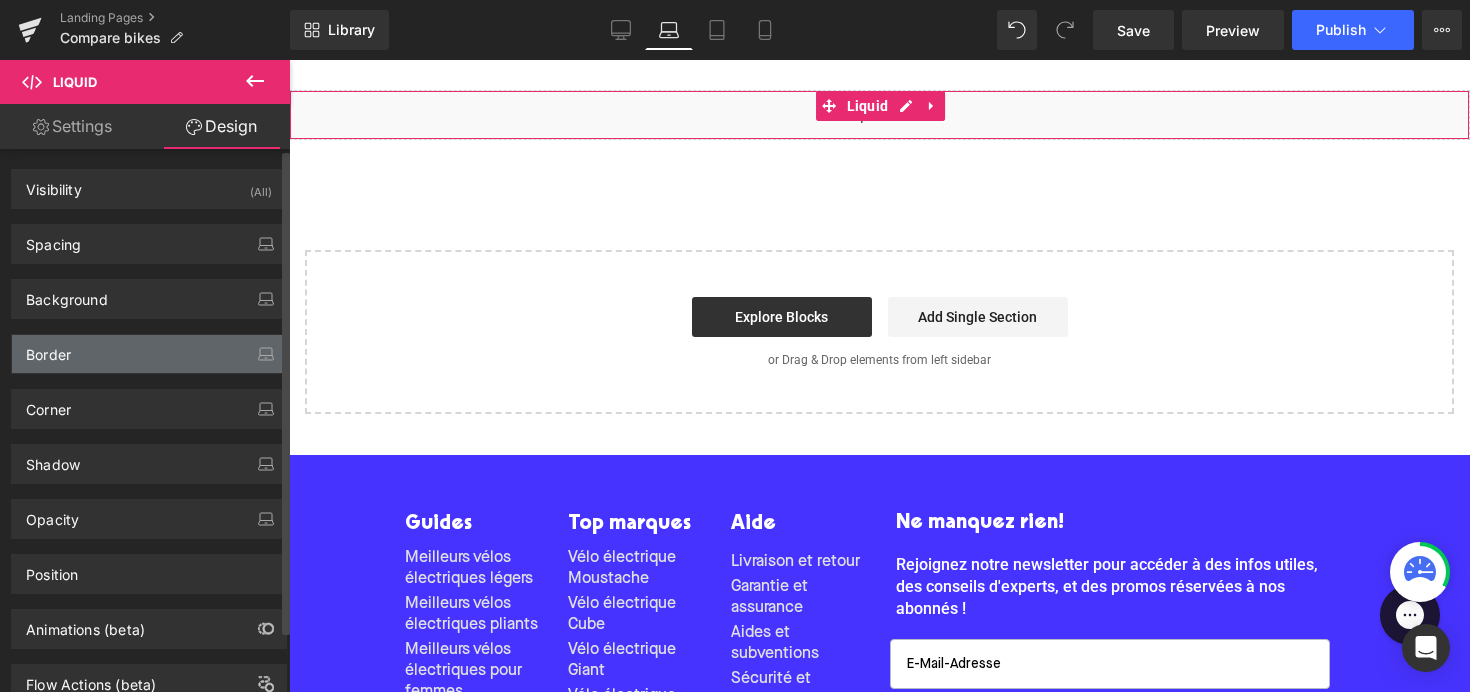 click on "Border" at bounding box center (149, 354) 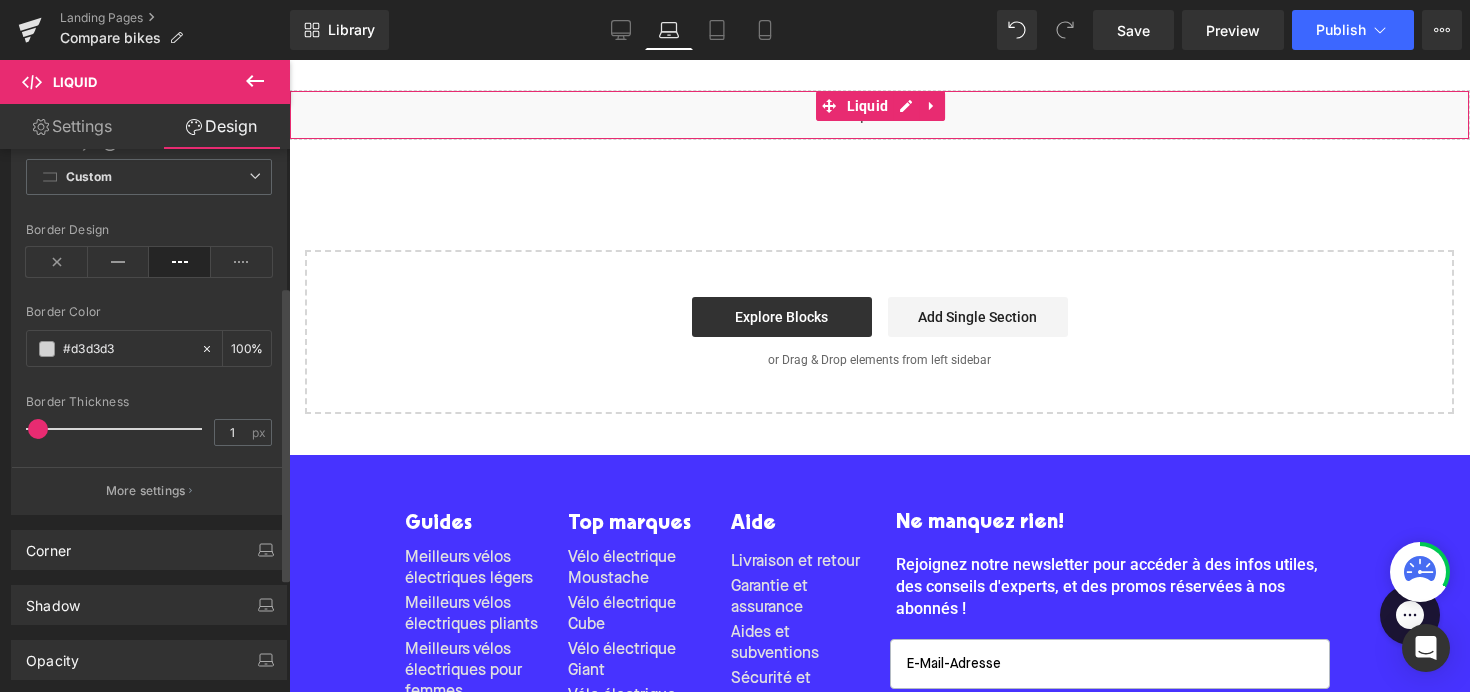scroll, scrollTop: 73, scrollLeft: 0, axis: vertical 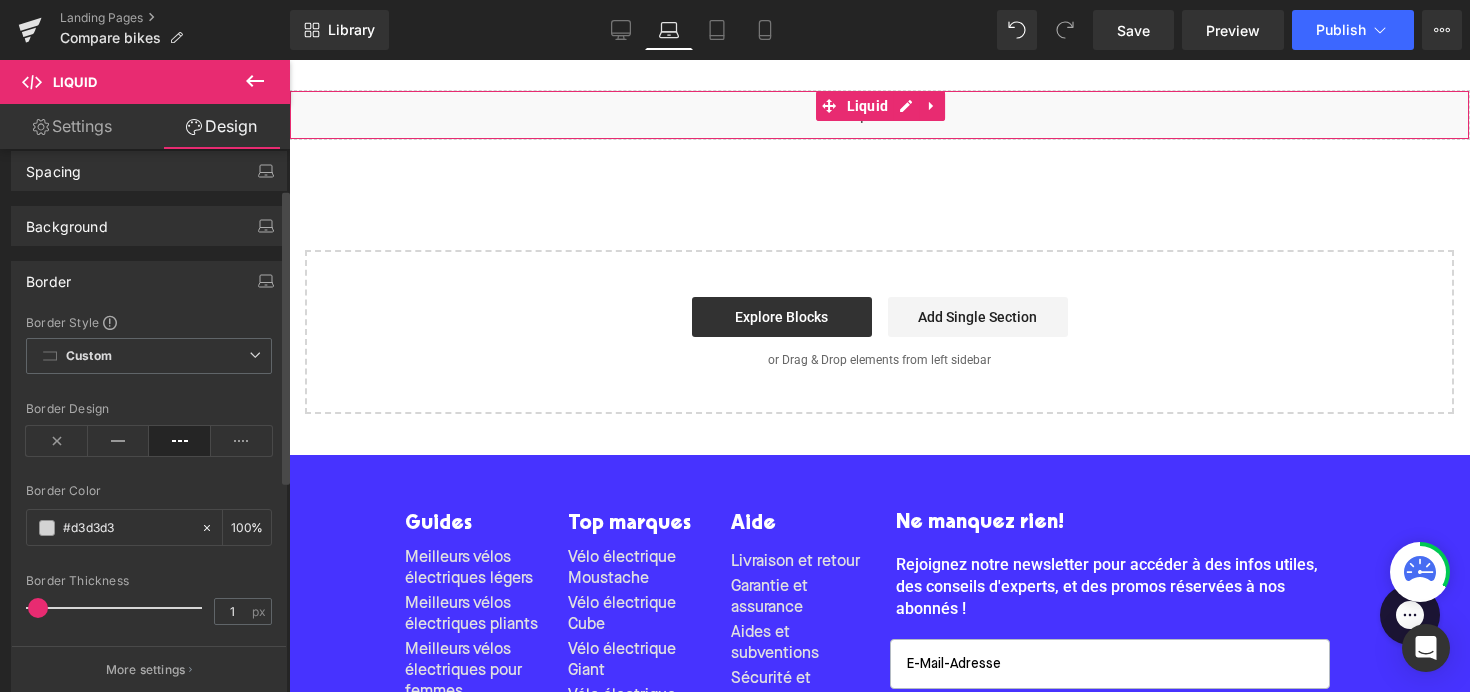 click on "Border" at bounding box center (149, 281) 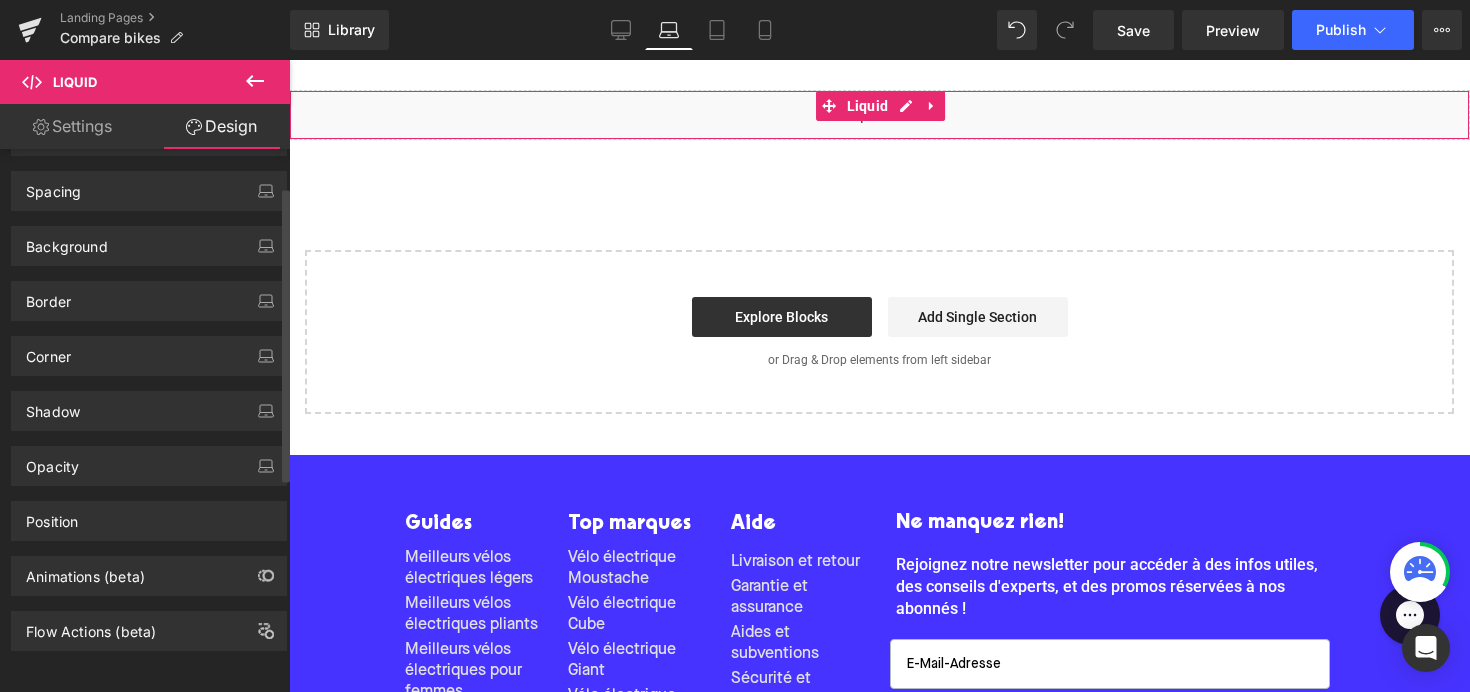 click on "Background
Color & Image color
rgba(247, 247, 247, 0.7) Color #f7f7f7 70 %
Image  Replace Image  Upload image or  Browse gallery Image Src Image Quality Lighter Lightest
Lighter
Lighter Lightest Only support for UCare CDN
More settings" at bounding box center (149, 238) 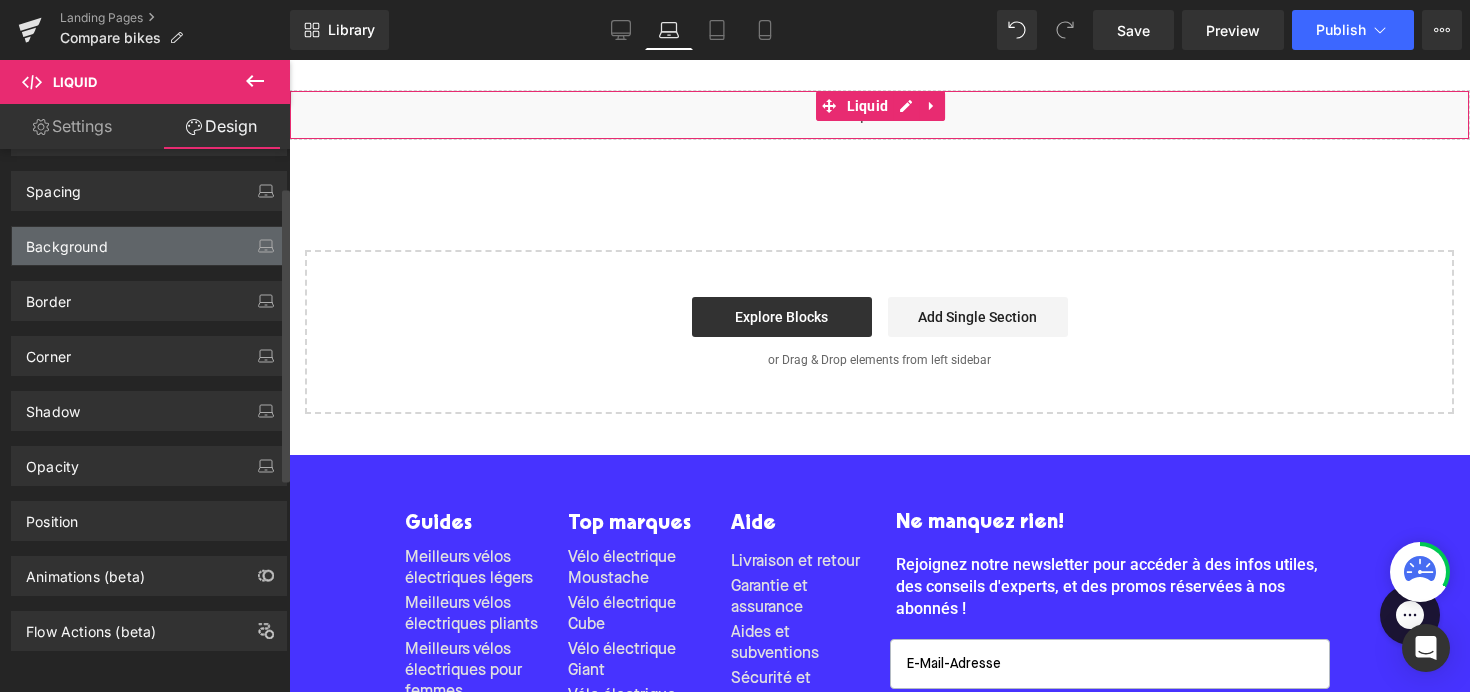 click on "Background" at bounding box center (149, 246) 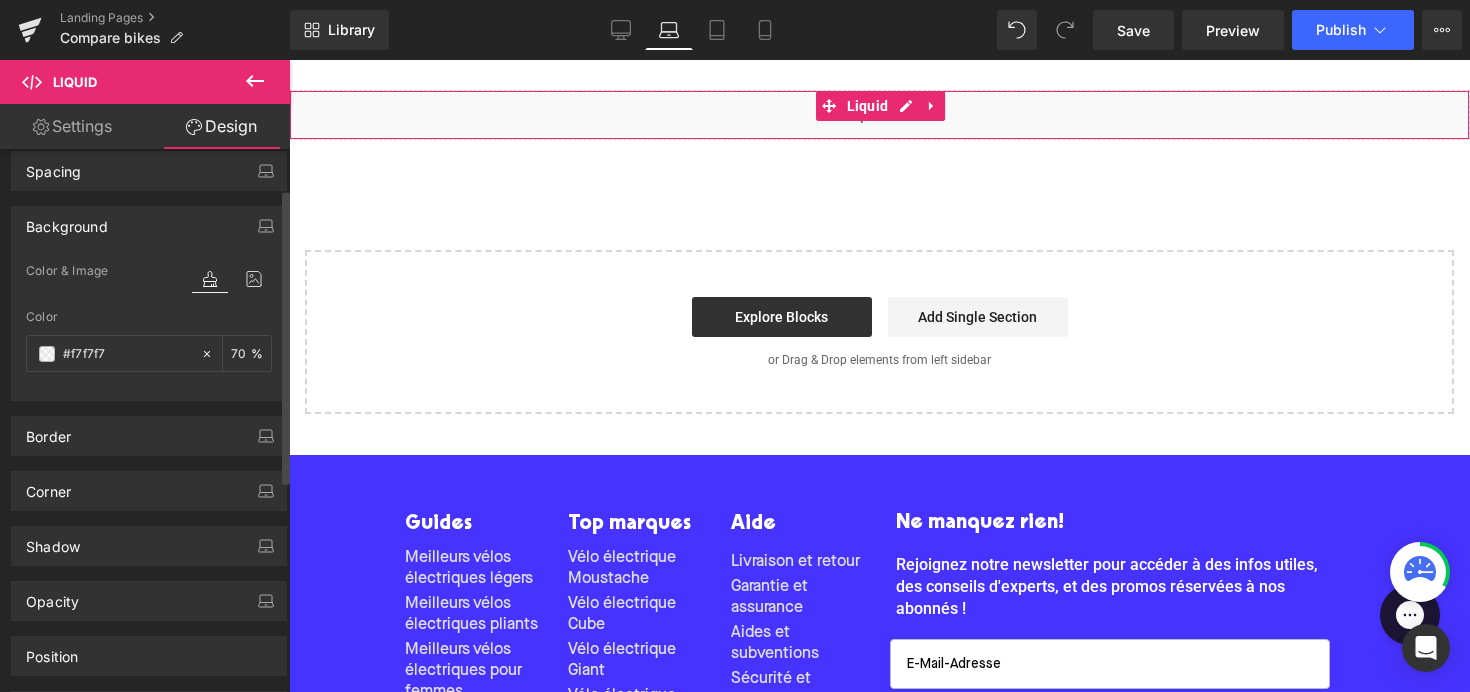 click on "Background" at bounding box center (149, 226) 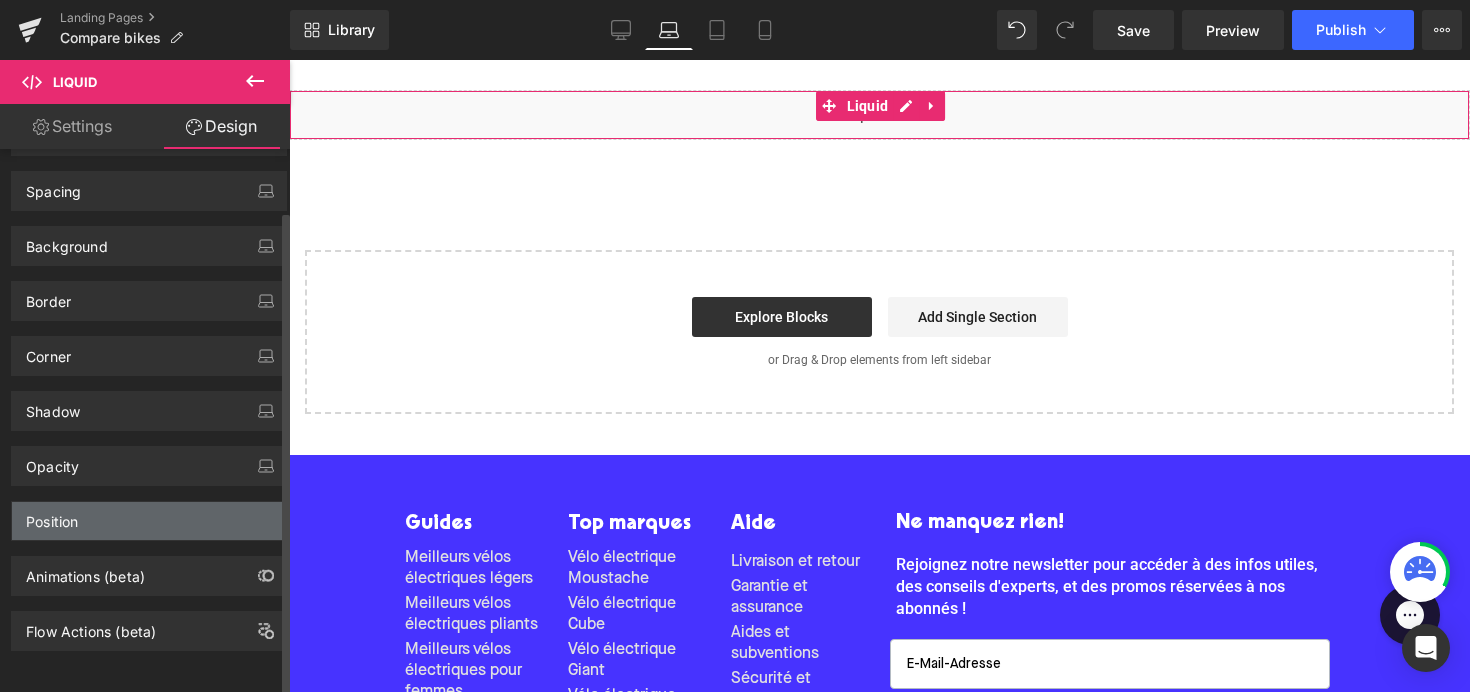 click on "Position" at bounding box center [149, 521] 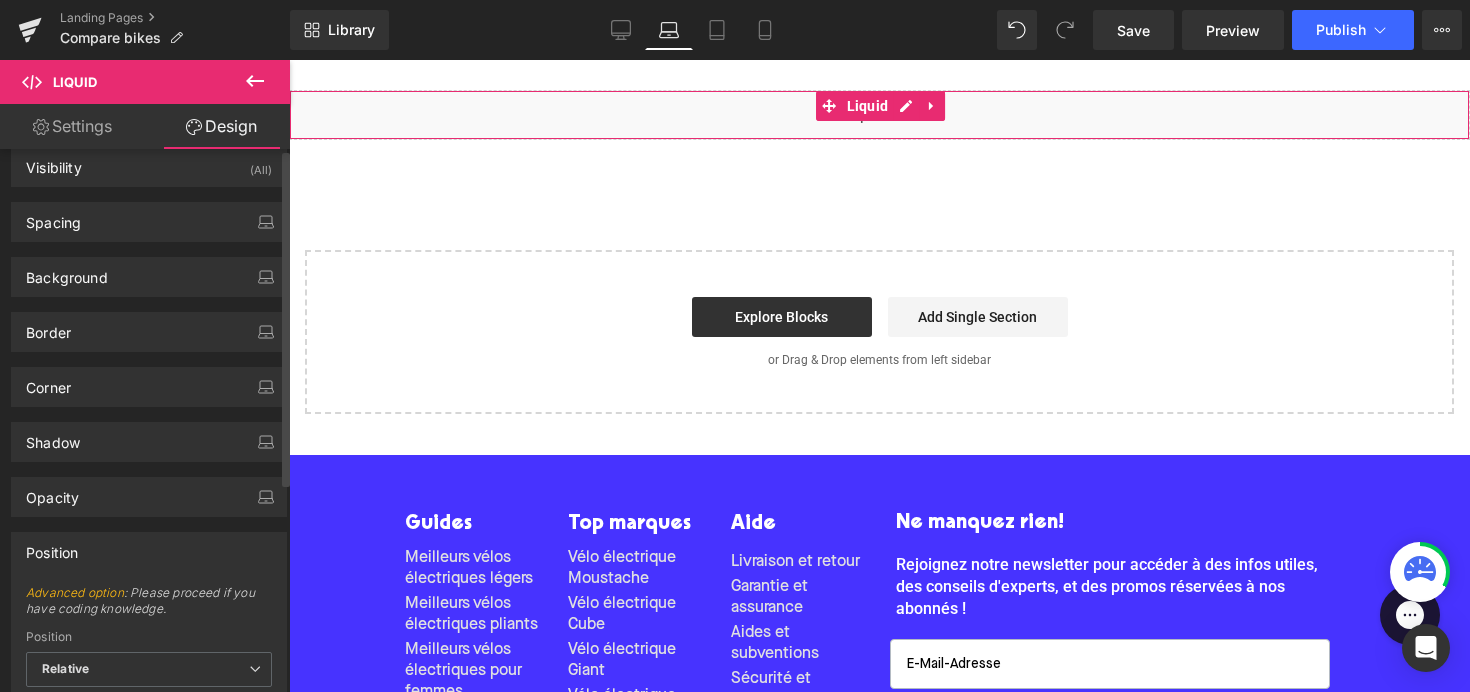 scroll, scrollTop: 0, scrollLeft: 0, axis: both 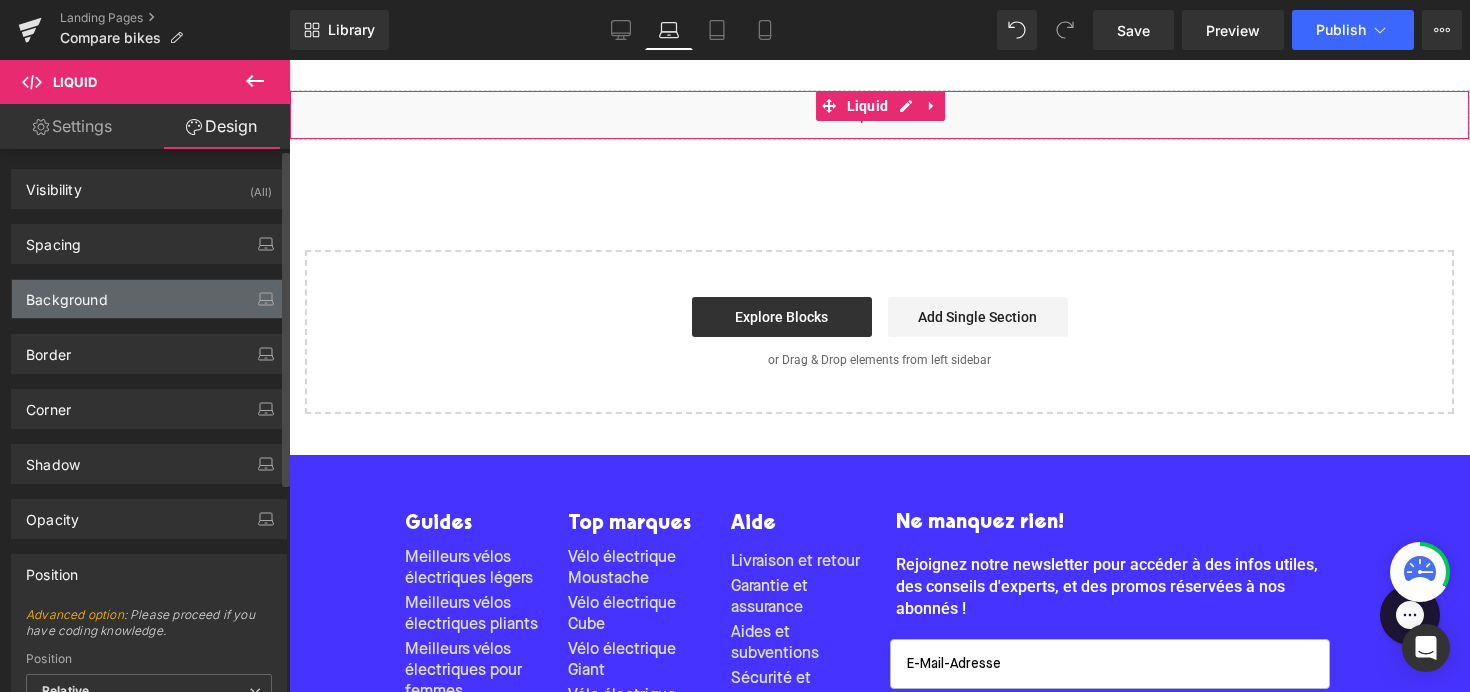 click on "Background" at bounding box center [149, 299] 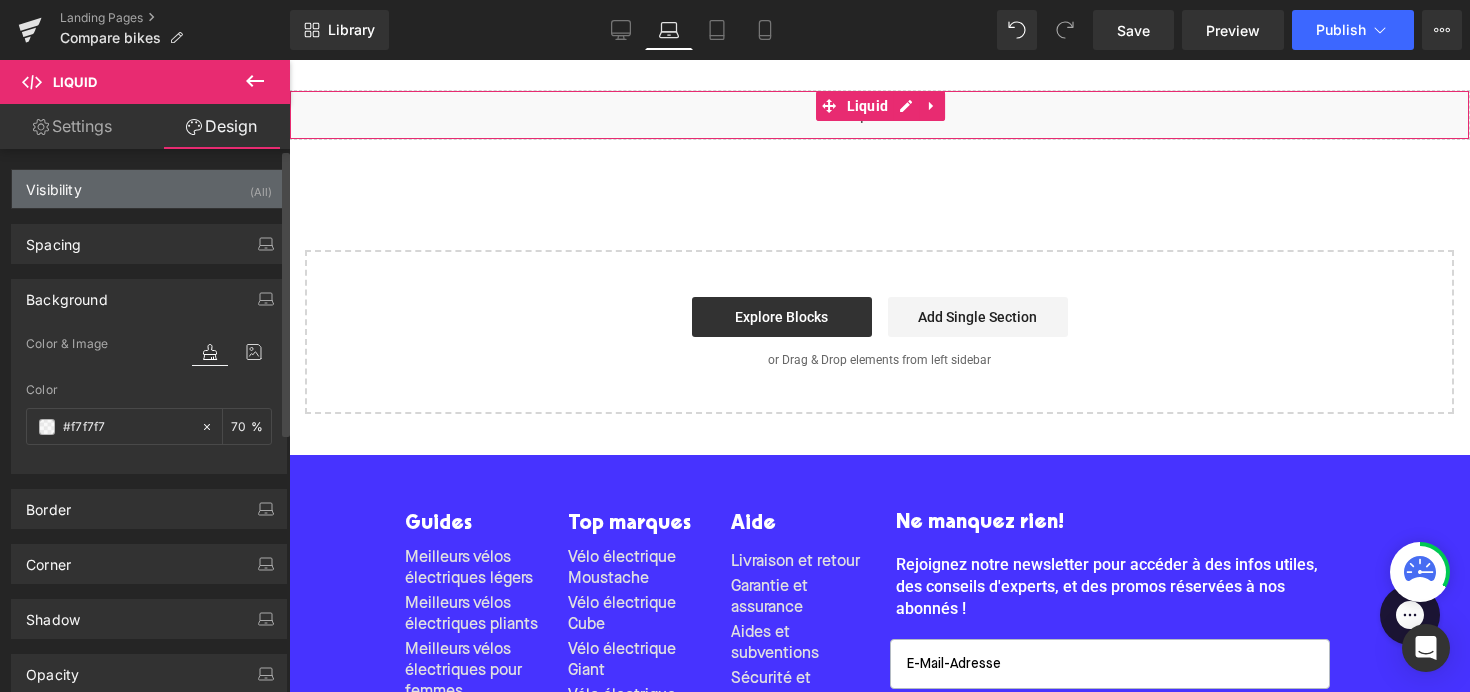 click on "Visibility
(All)" at bounding box center (149, 189) 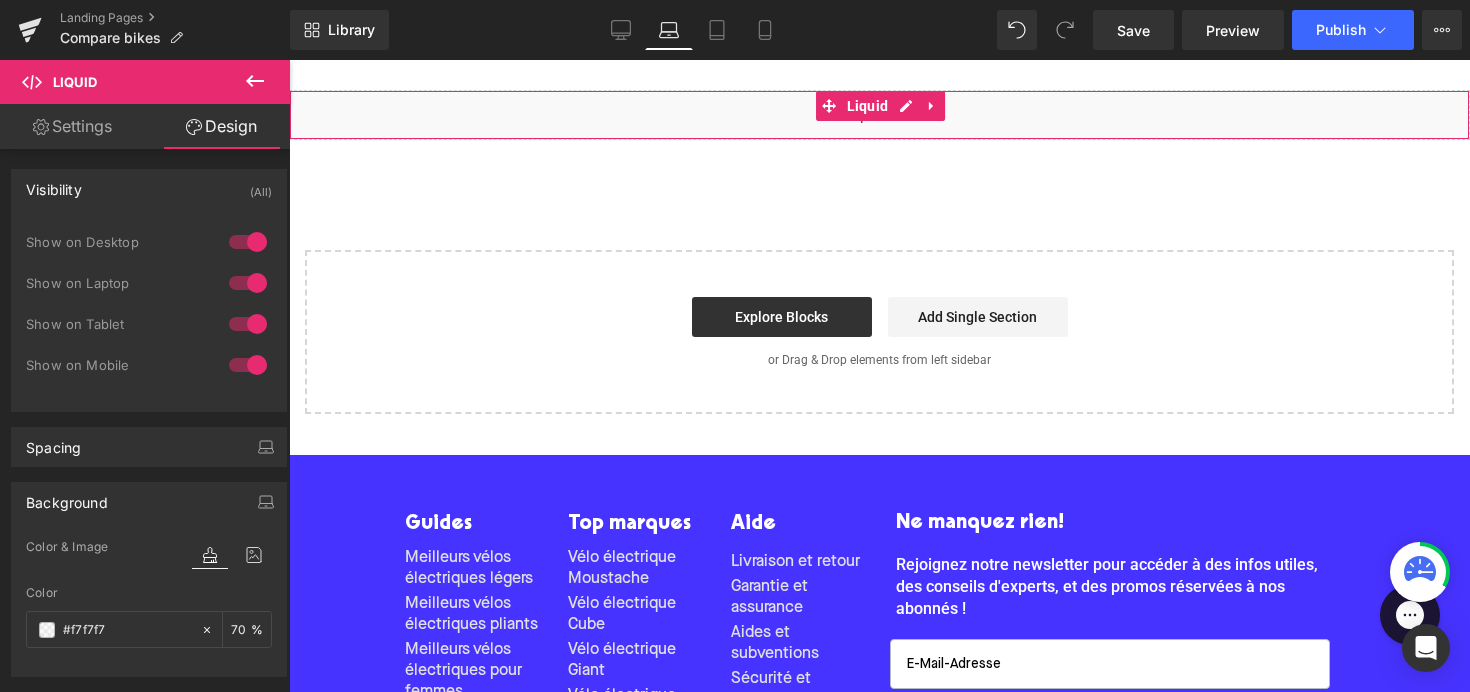 click on "Settings" at bounding box center (72, 126) 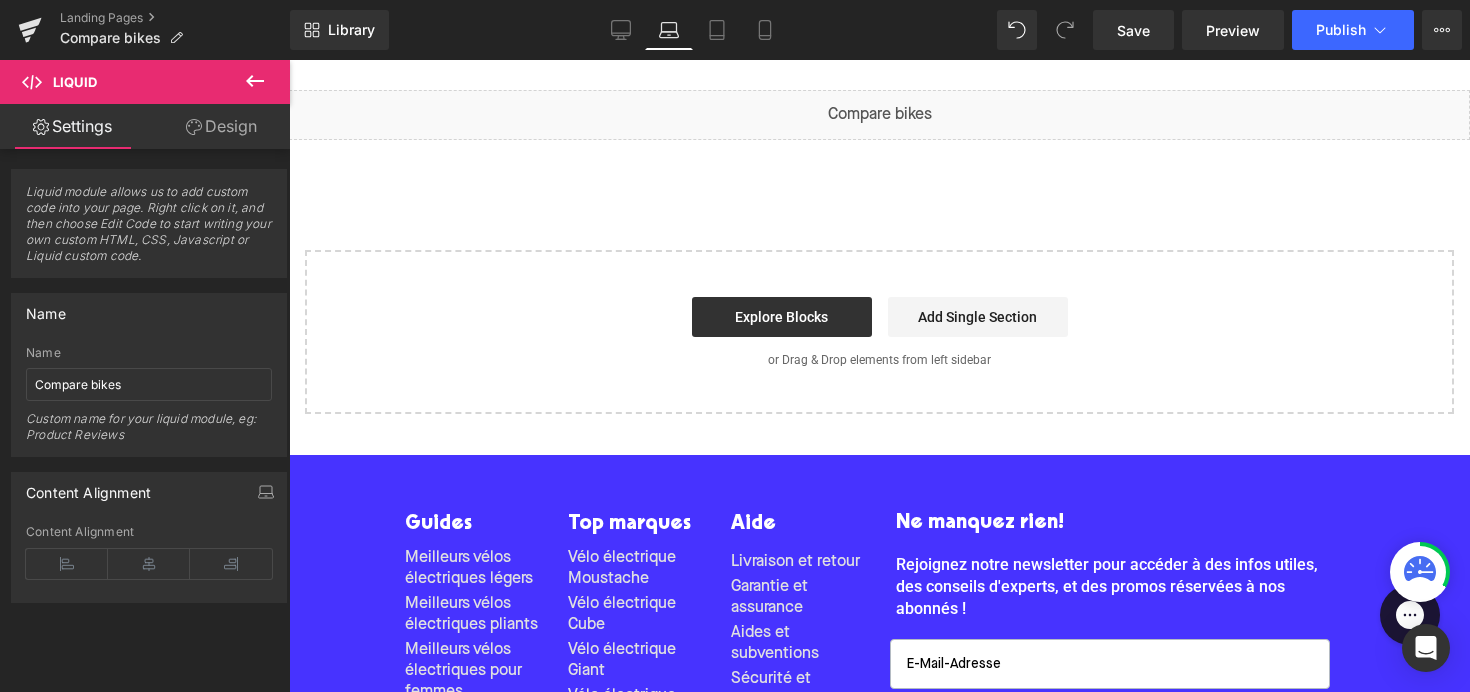 scroll, scrollTop: 0, scrollLeft: 0, axis: both 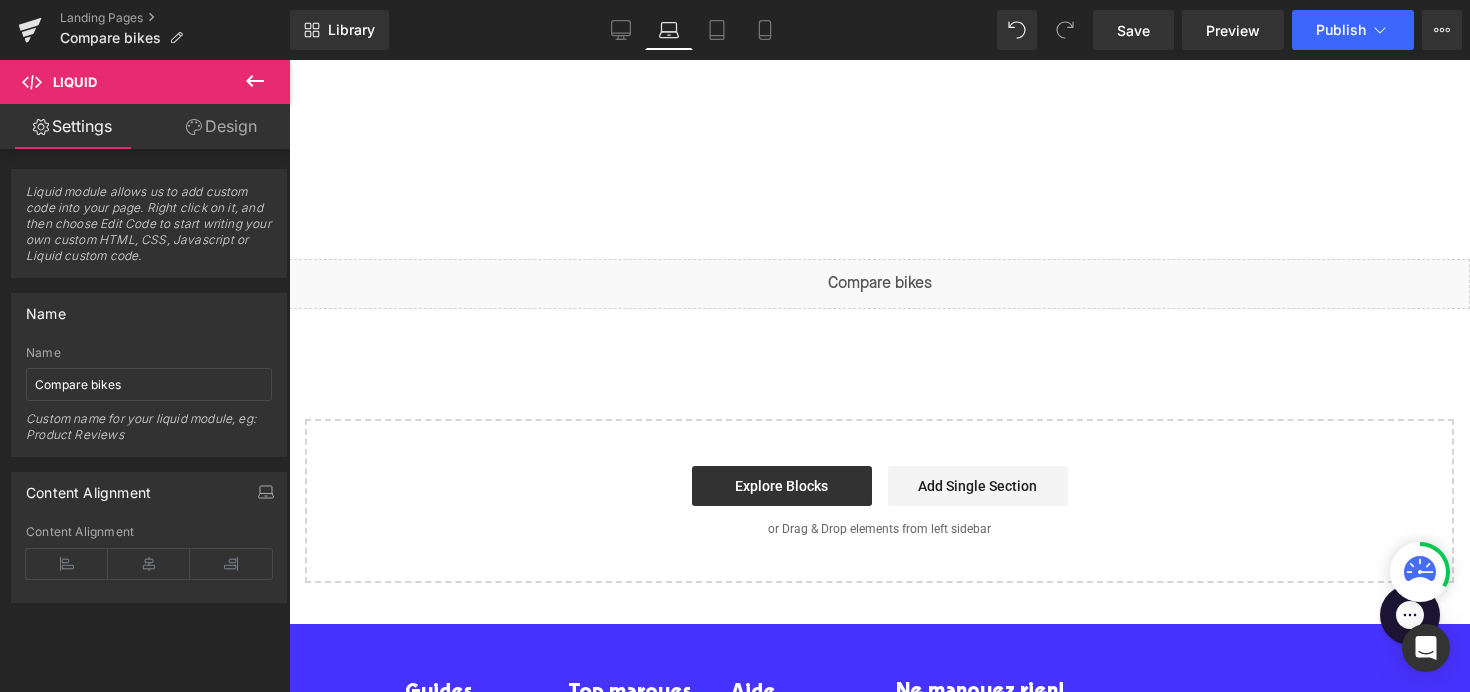 click at bounding box center [879, 144] 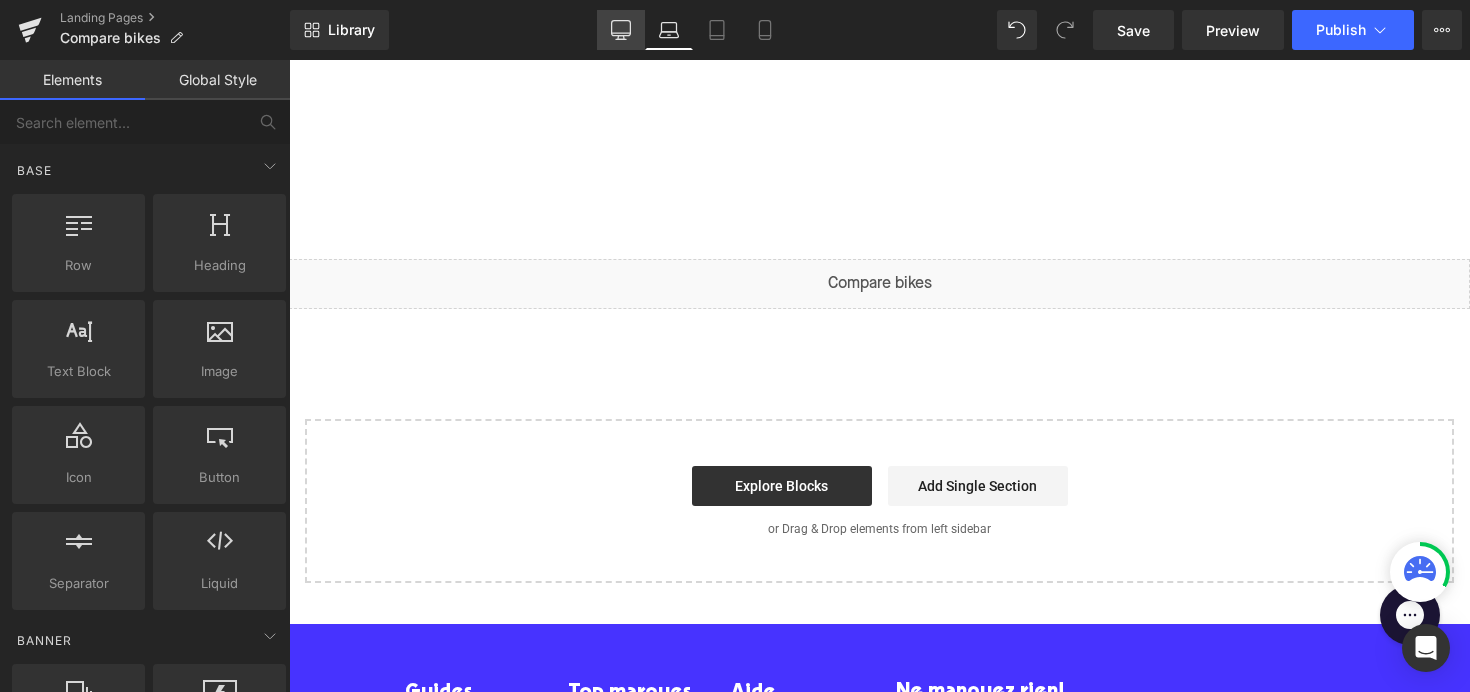 click 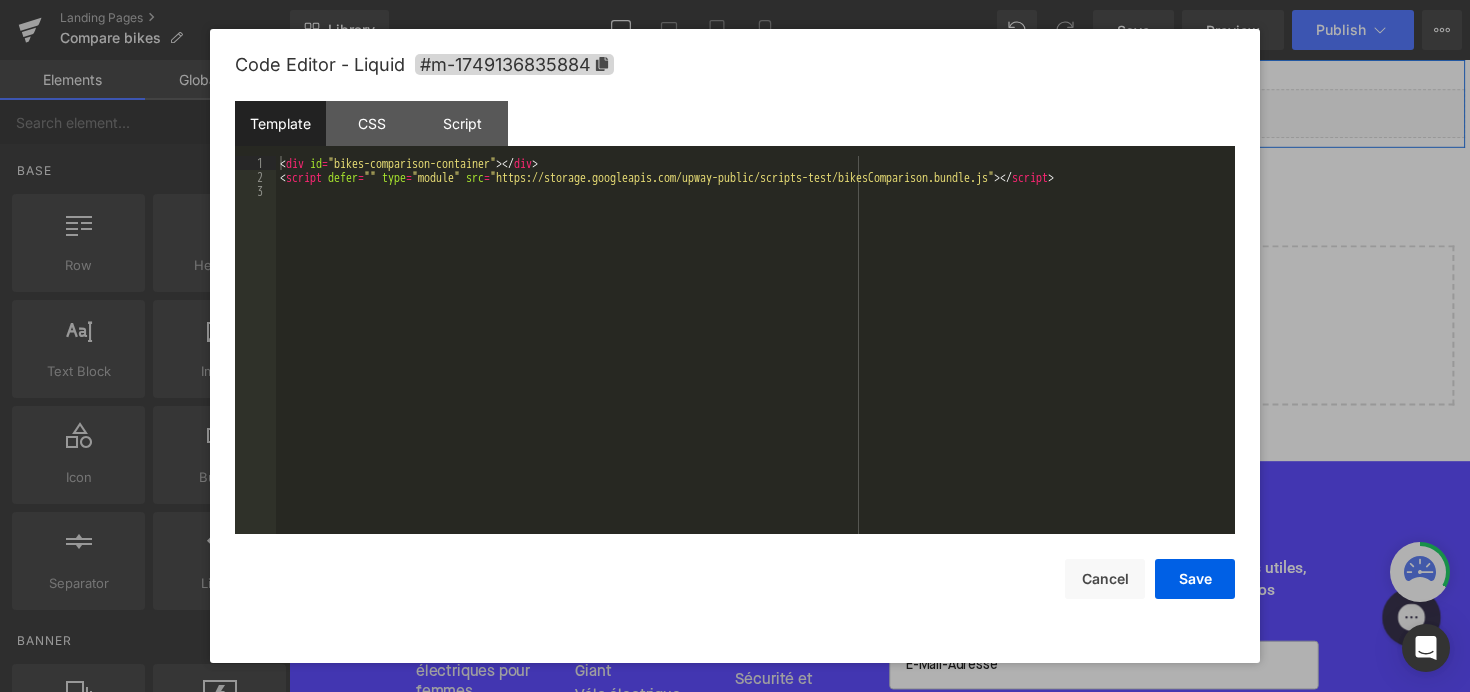 click 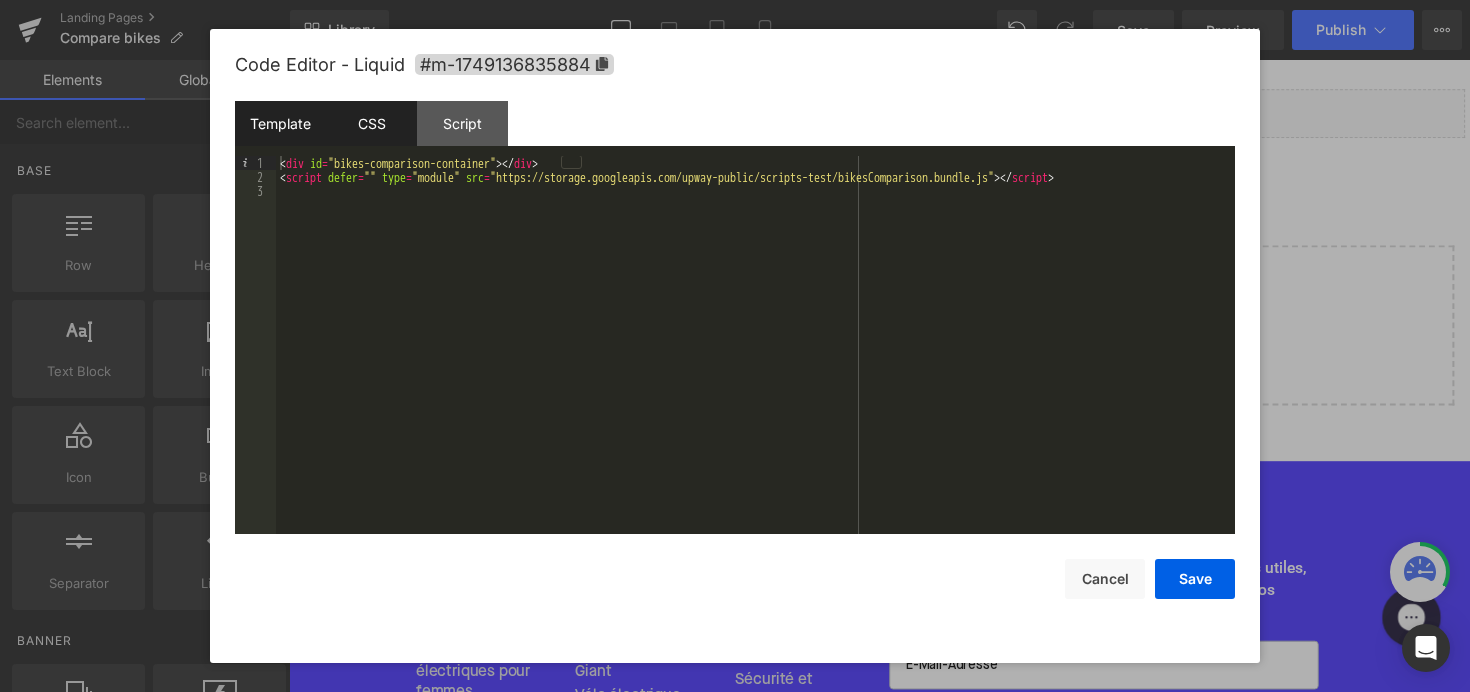 click on "CSS" at bounding box center [371, 123] 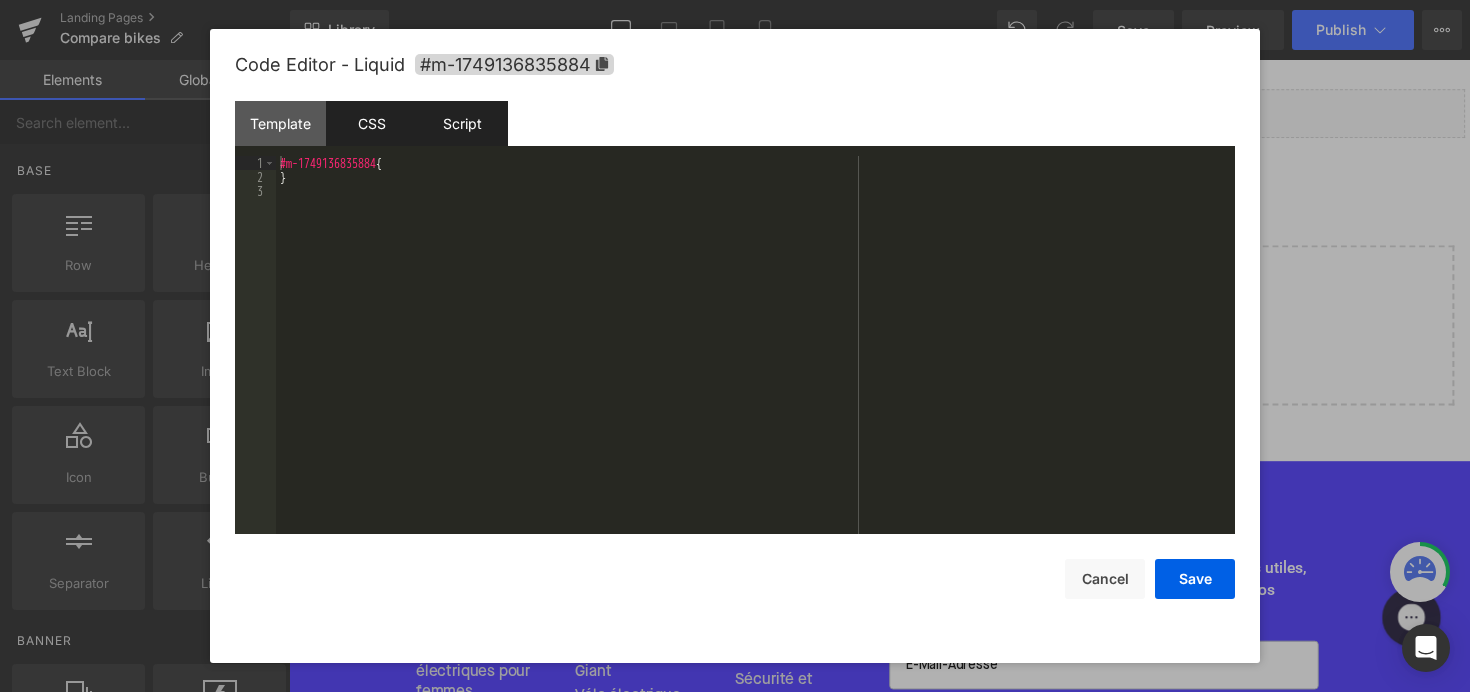 click on "Script" at bounding box center (462, 123) 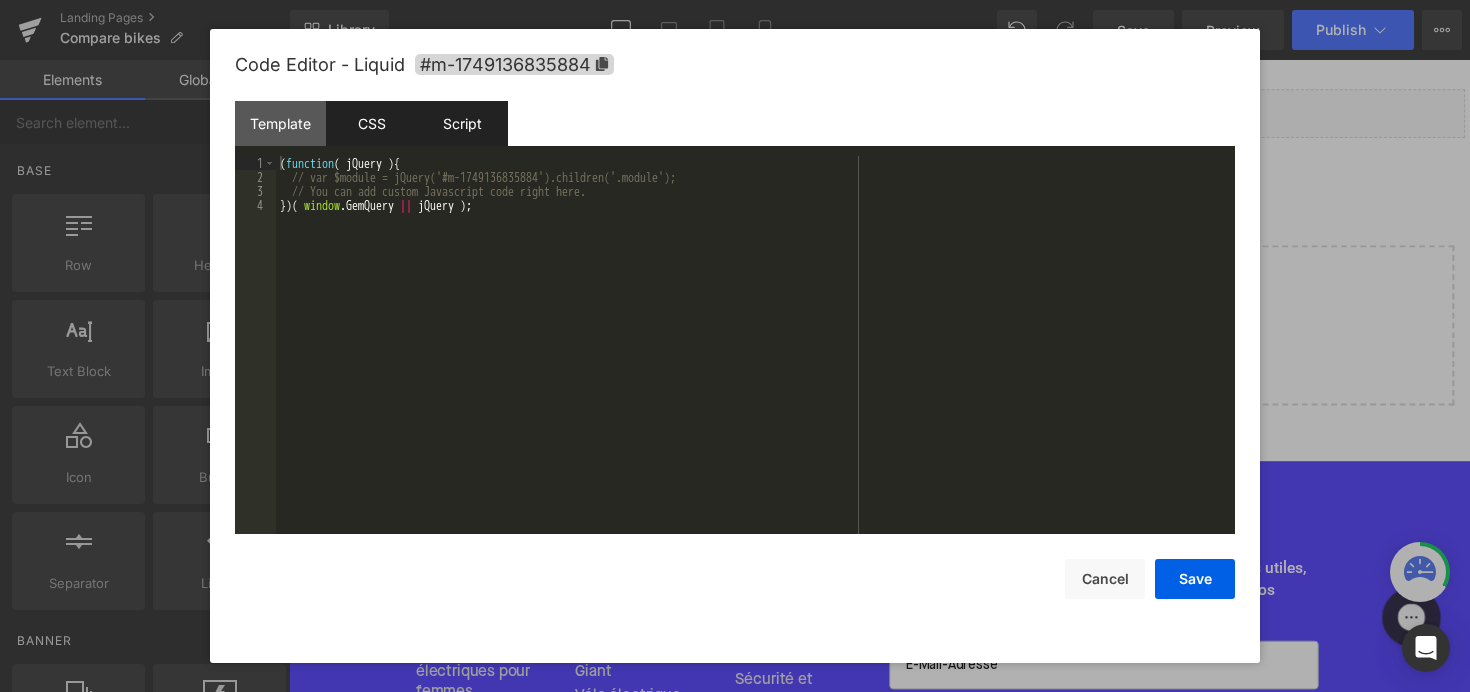 click on "CSS" at bounding box center (371, 123) 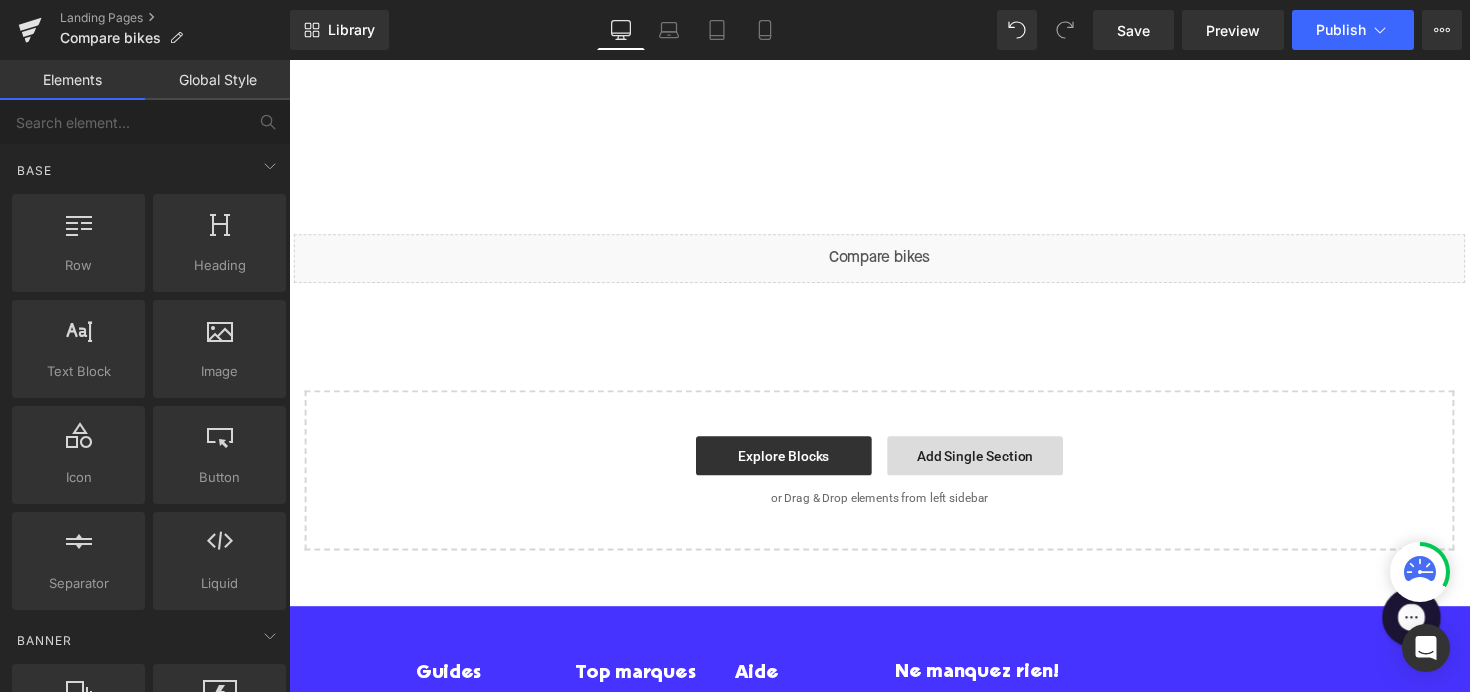 scroll, scrollTop: 0, scrollLeft: 0, axis: both 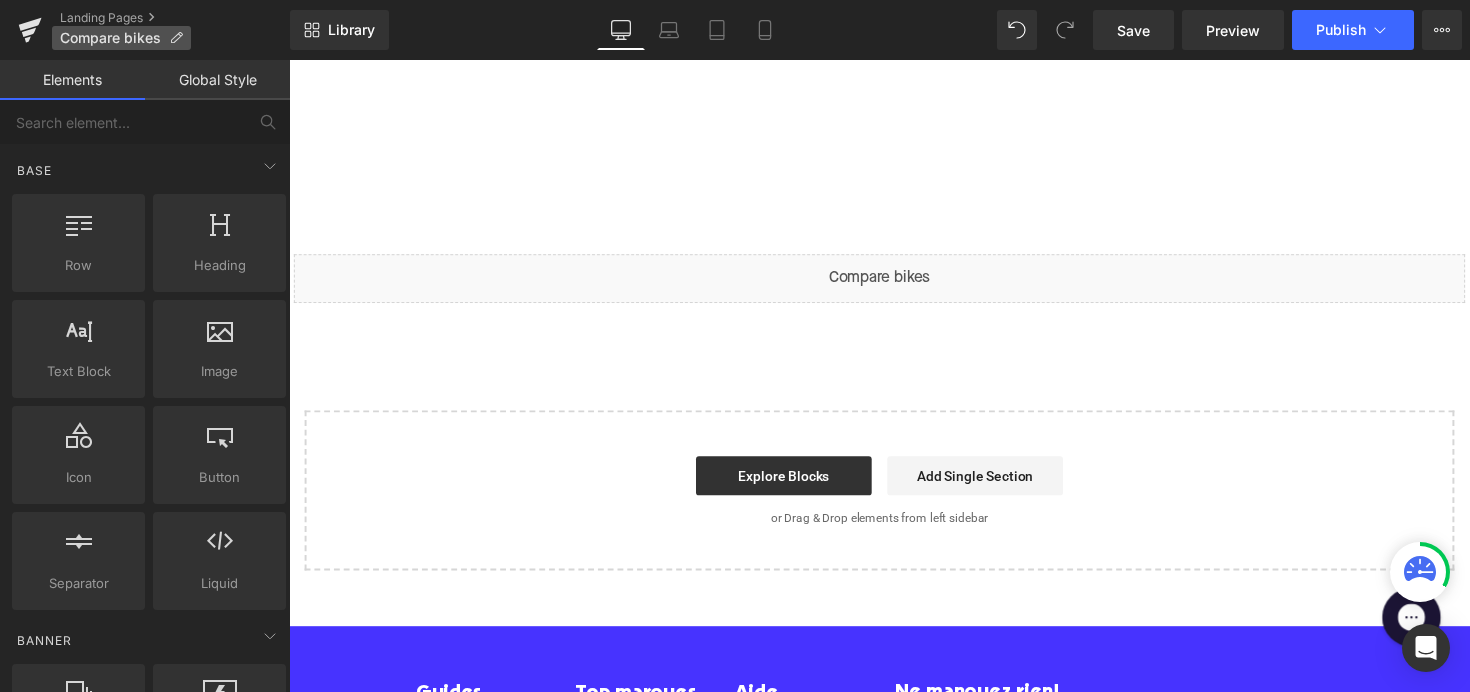 click on "Compare bikes" at bounding box center [121, 38] 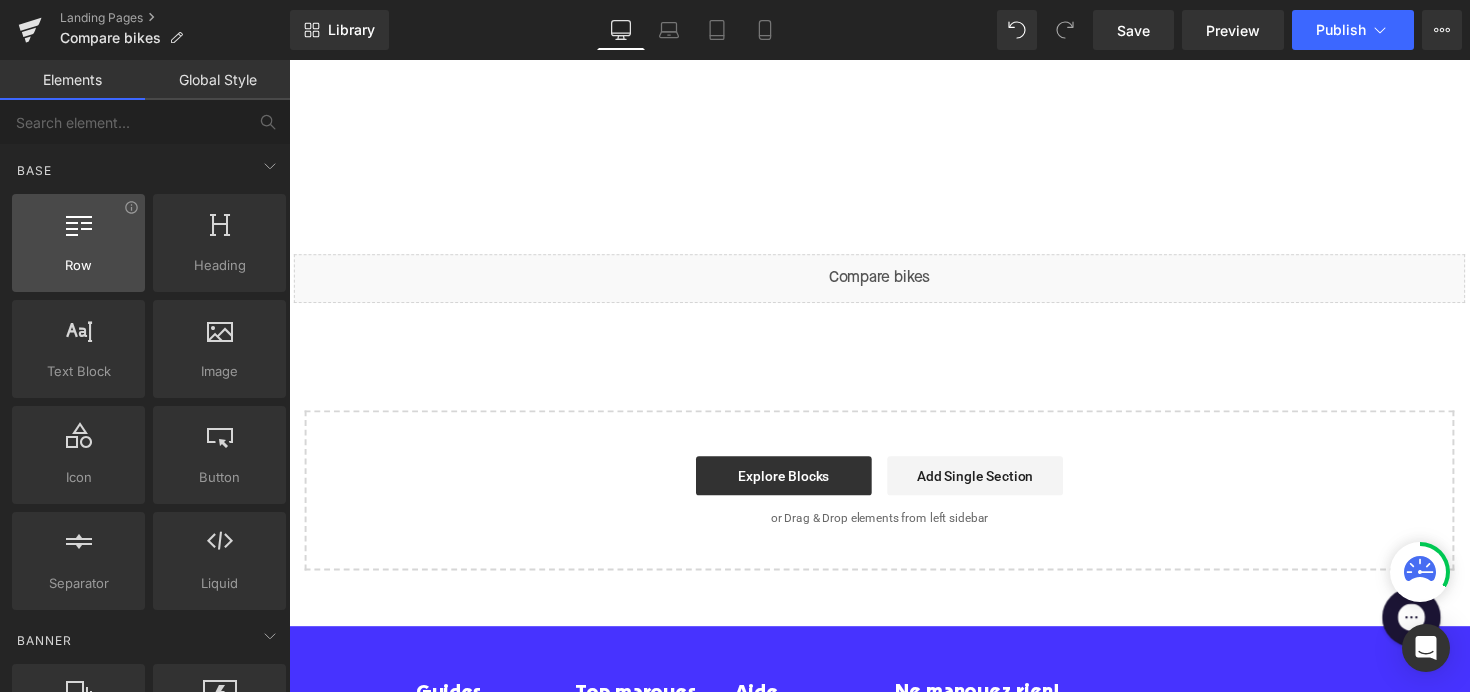 click at bounding box center [78, 232] 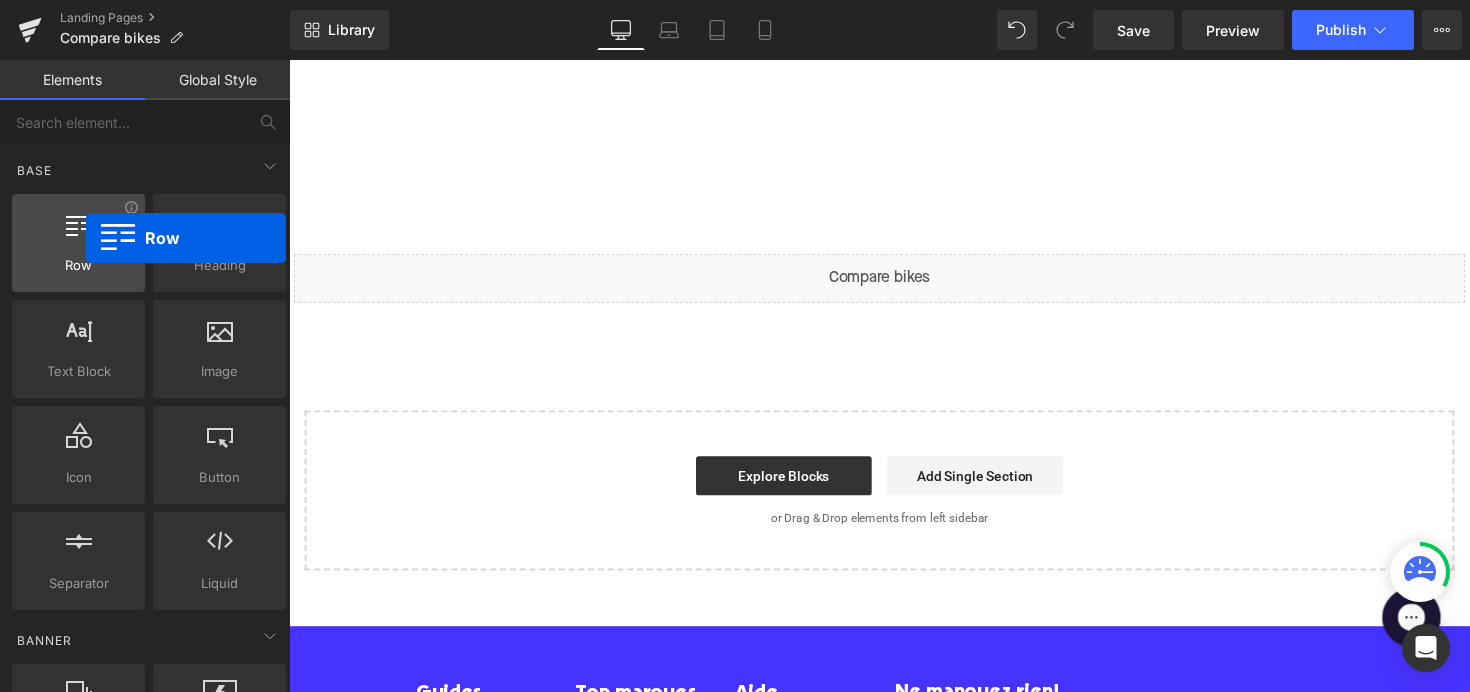 click at bounding box center (78, 232) 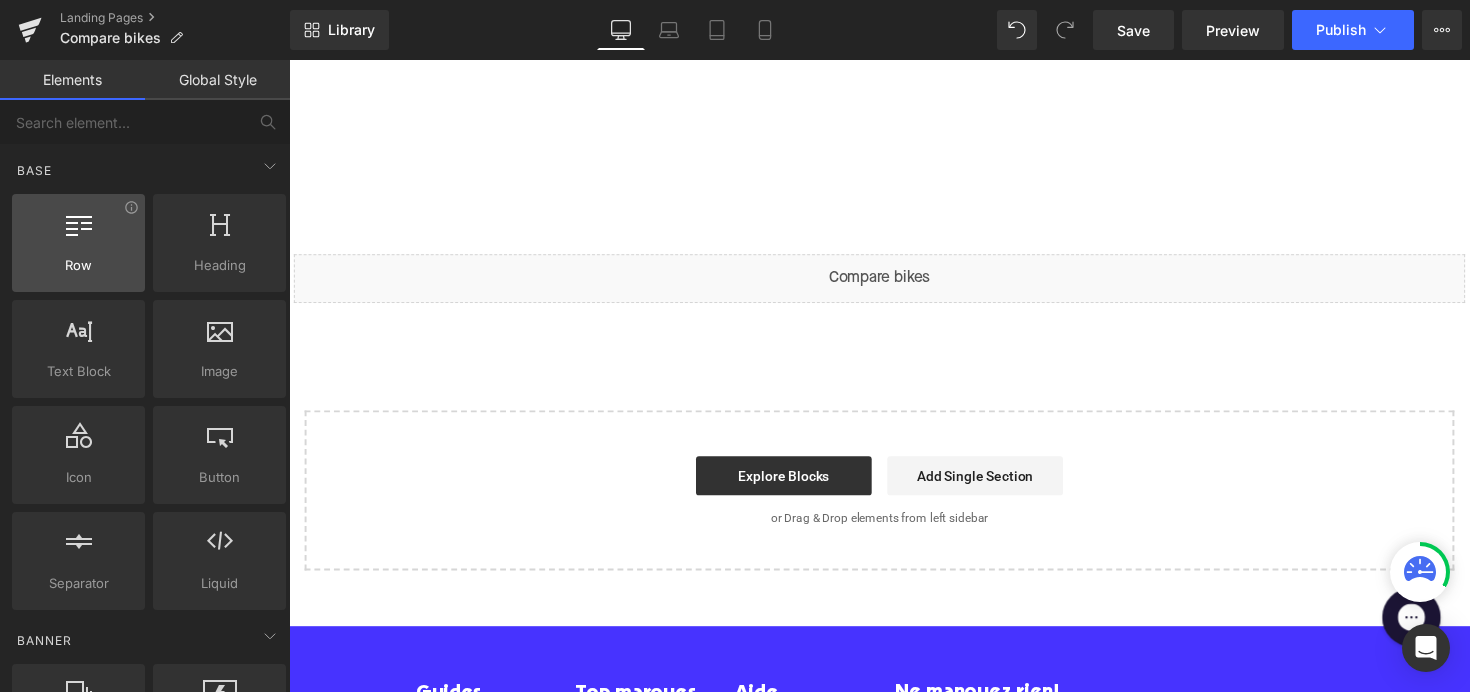 click at bounding box center (78, 232) 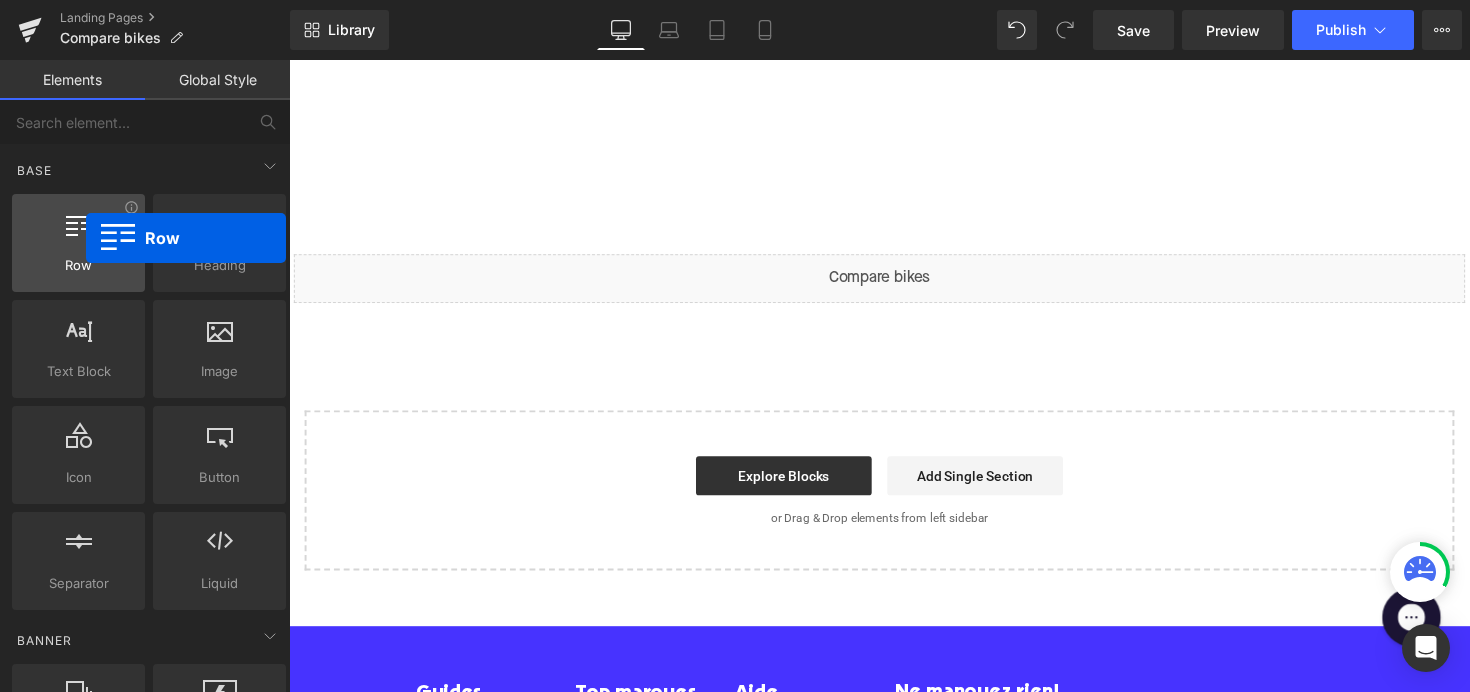 click at bounding box center (78, 232) 